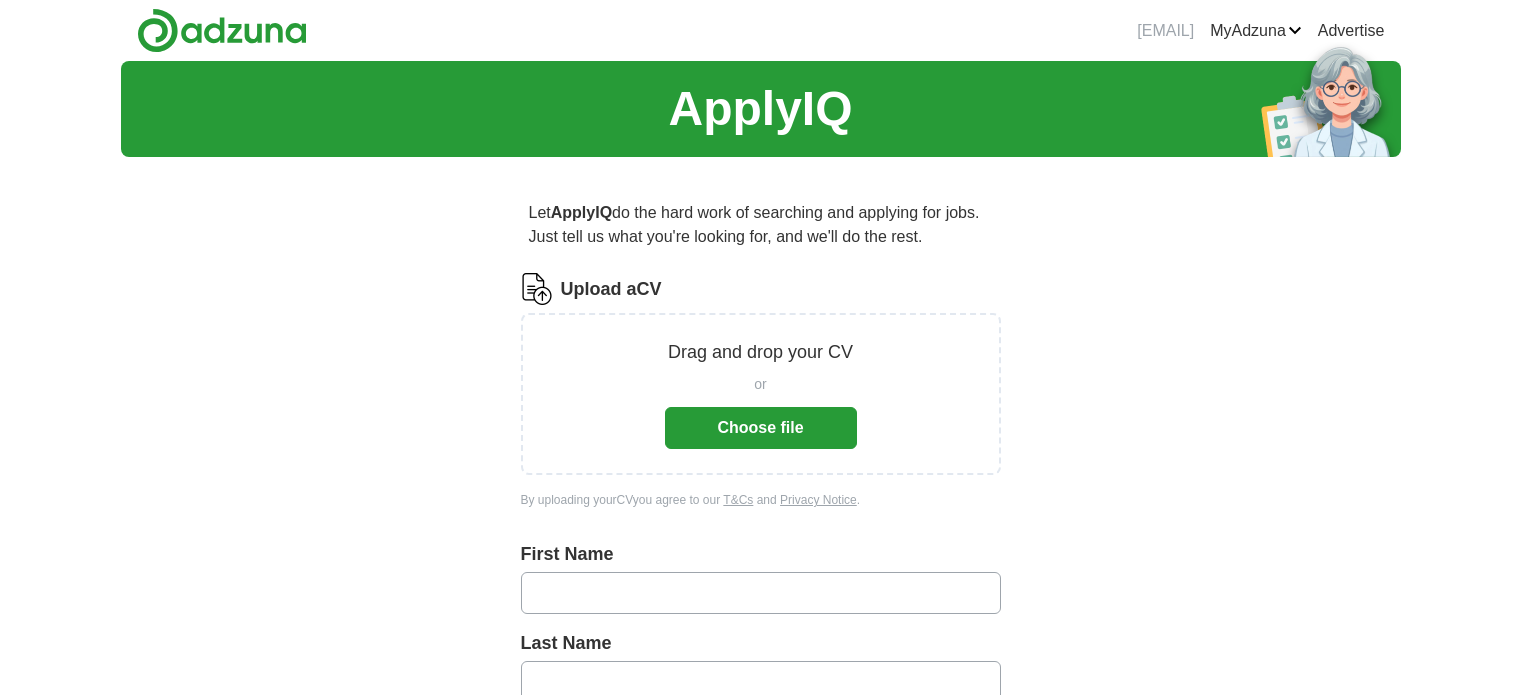 scroll, scrollTop: 0, scrollLeft: 0, axis: both 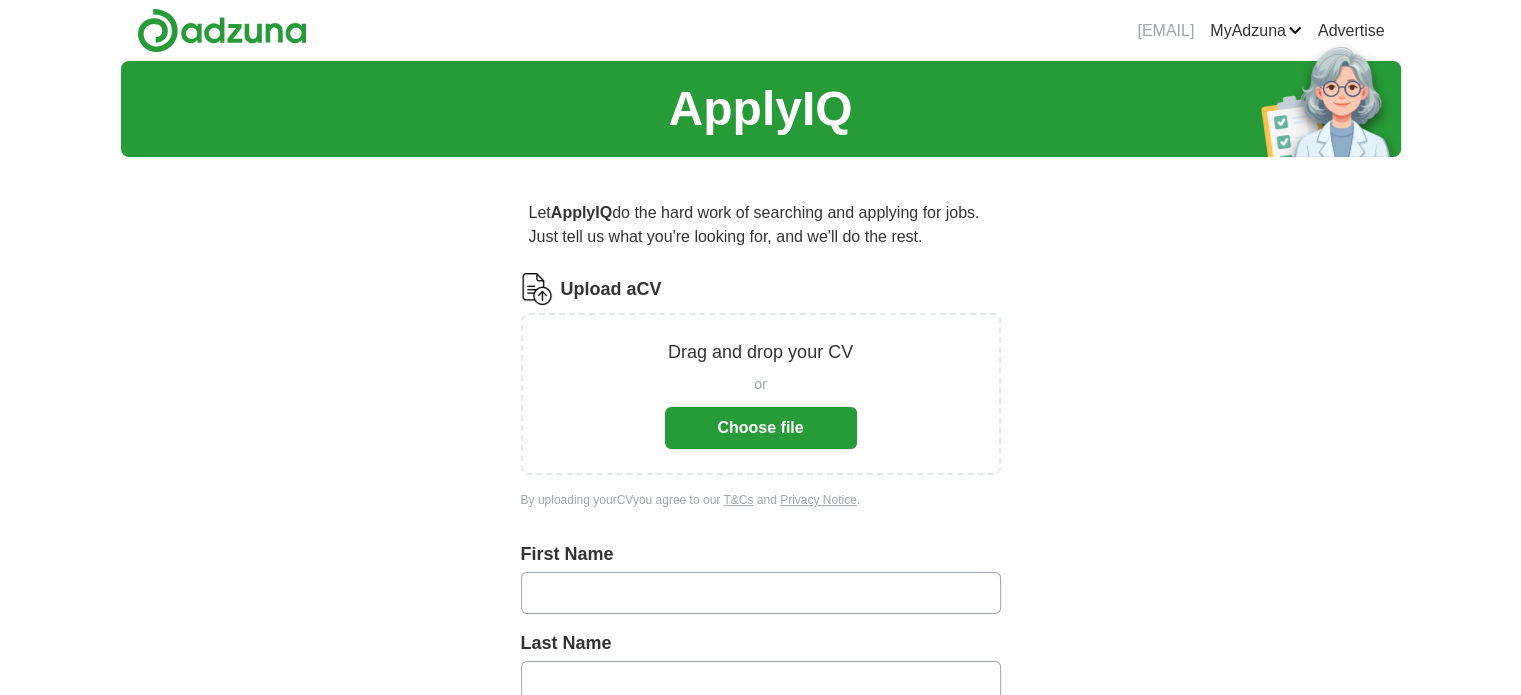 click on "Choose file" at bounding box center [761, 428] 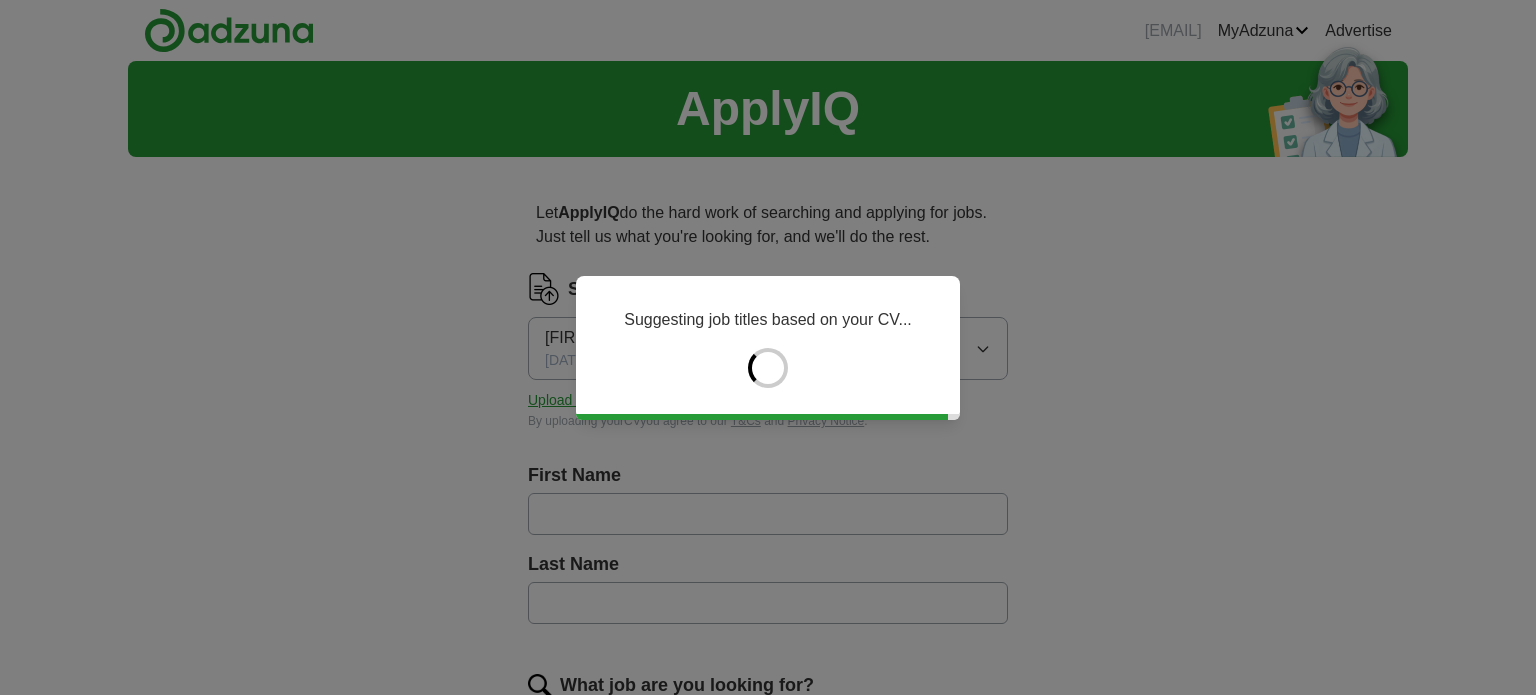 type on "******" 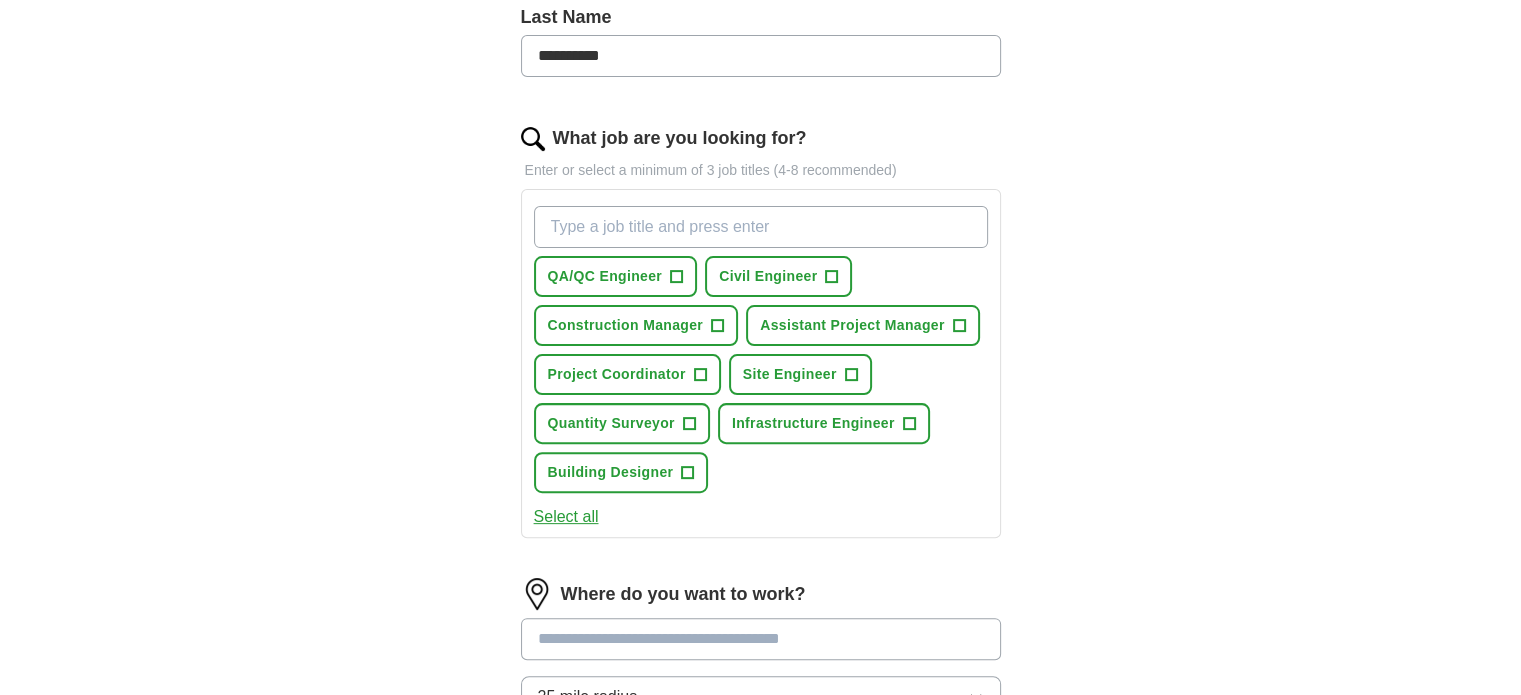 scroll, scrollTop: 554, scrollLeft: 0, axis: vertical 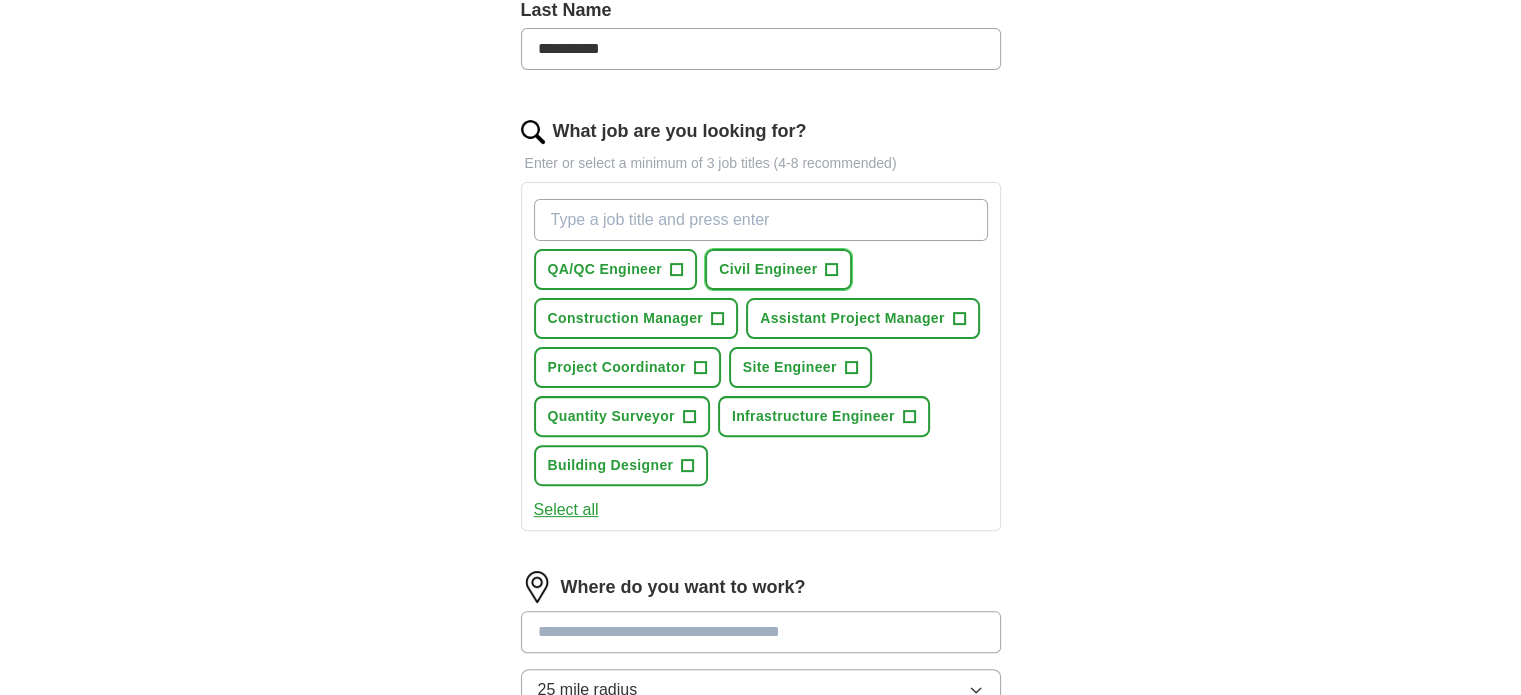 click on "+" at bounding box center [832, 270] 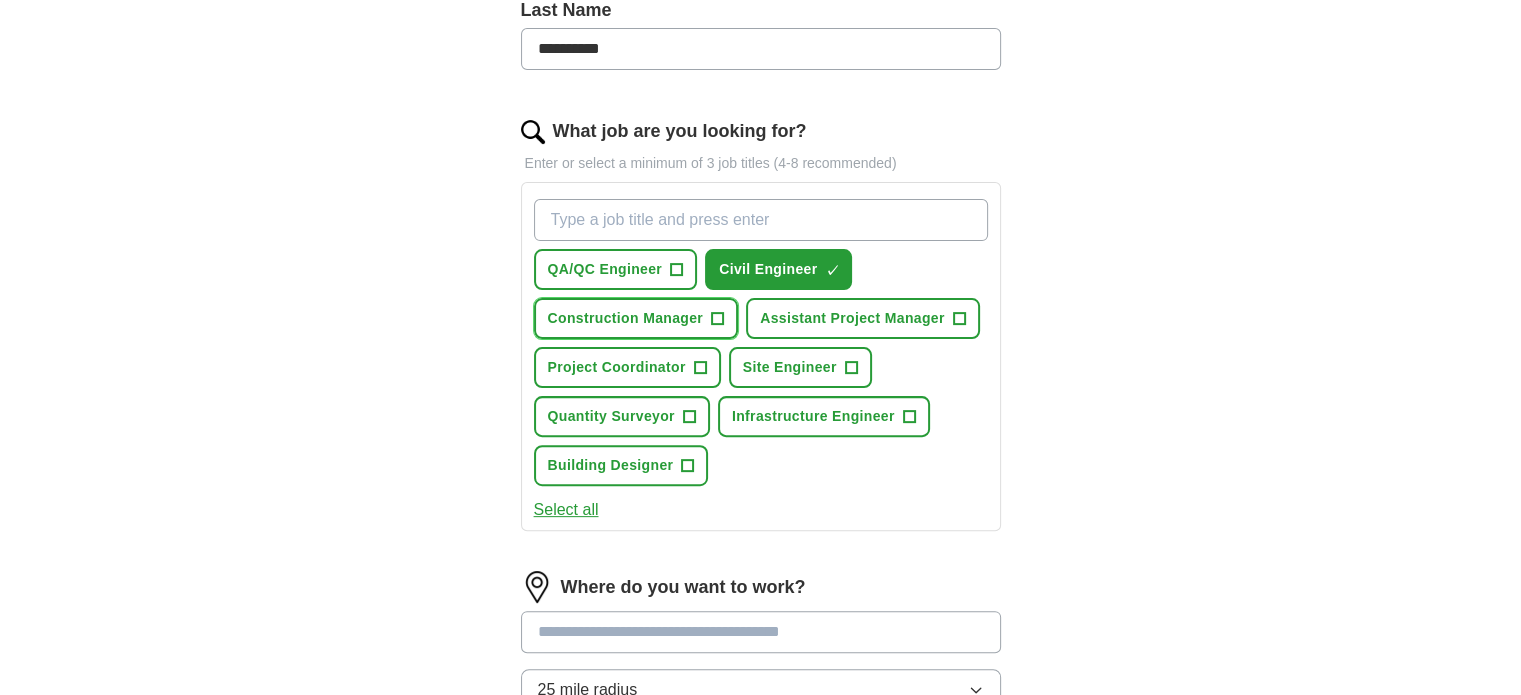 click on "+" at bounding box center (718, 319) 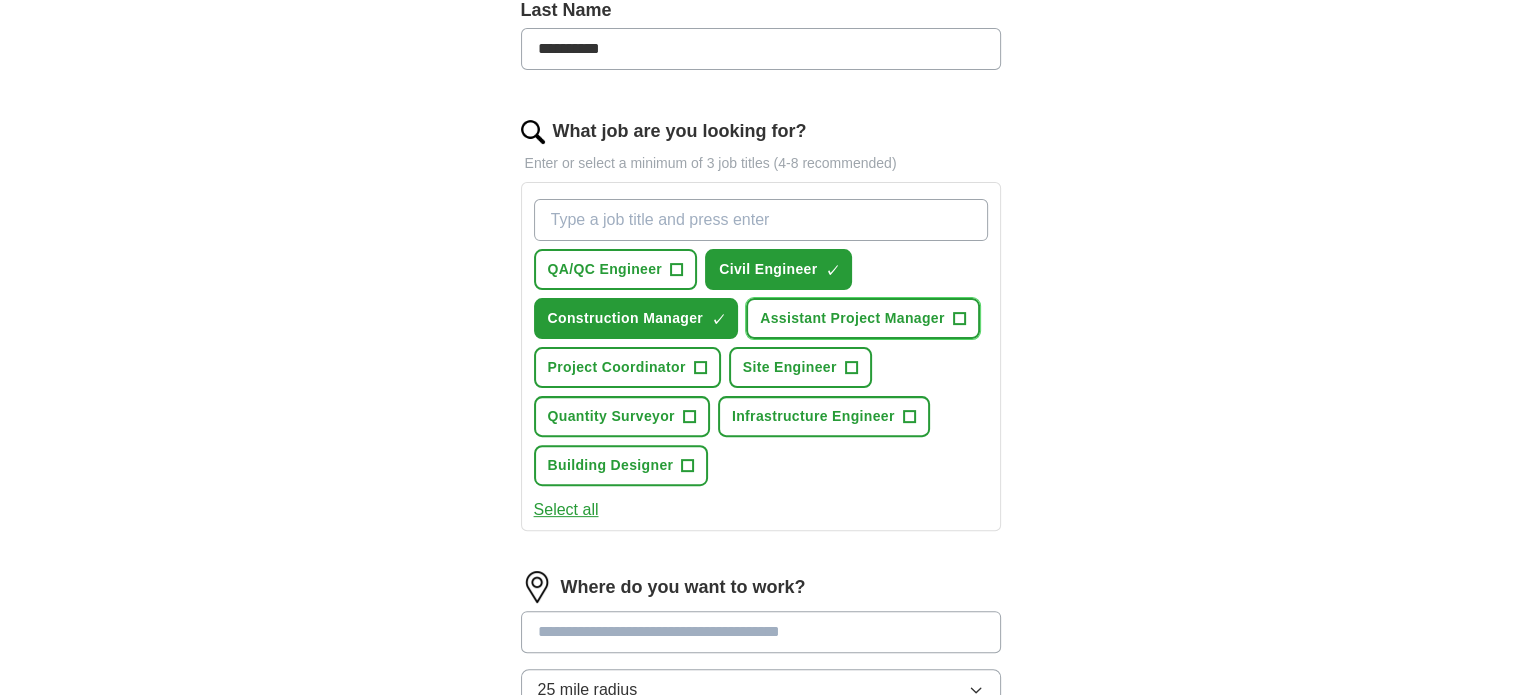 click on "+" at bounding box center [959, 319] 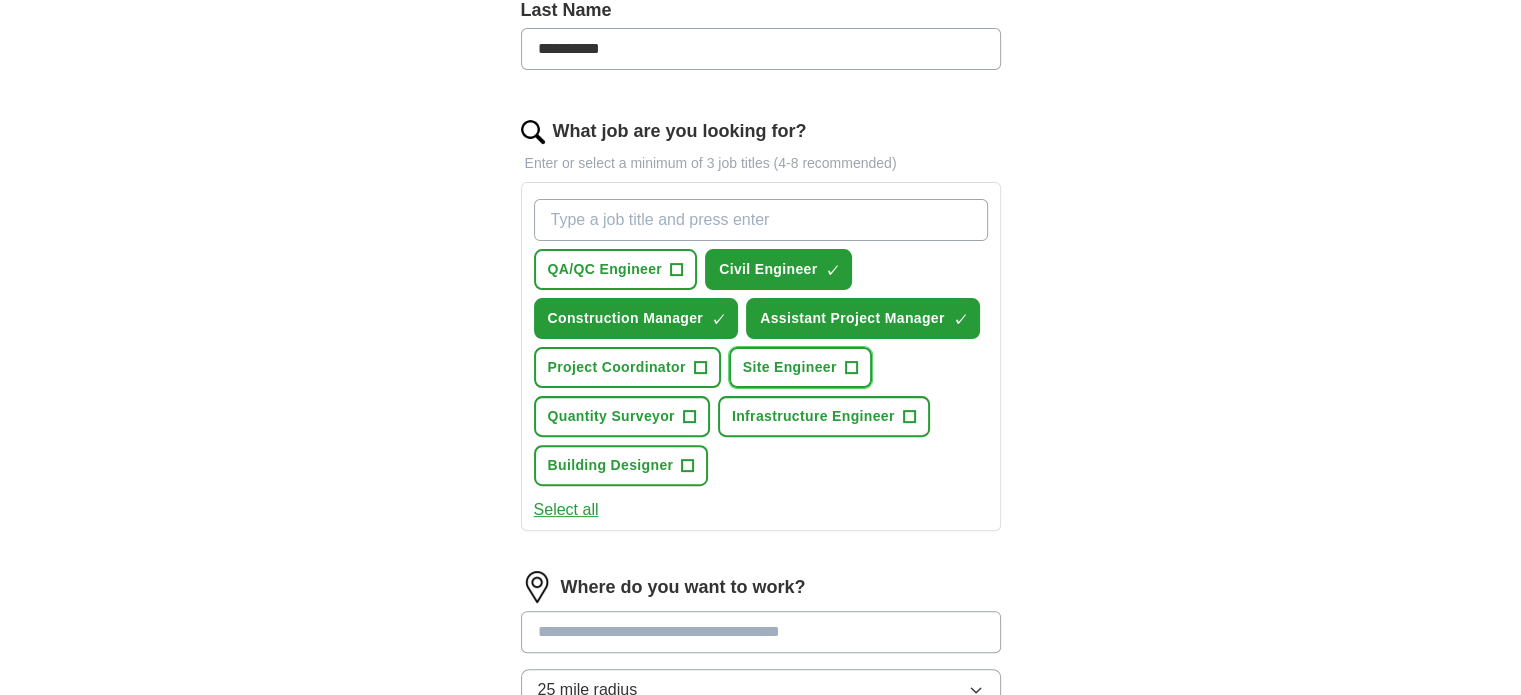 click on "+" at bounding box center (851, 368) 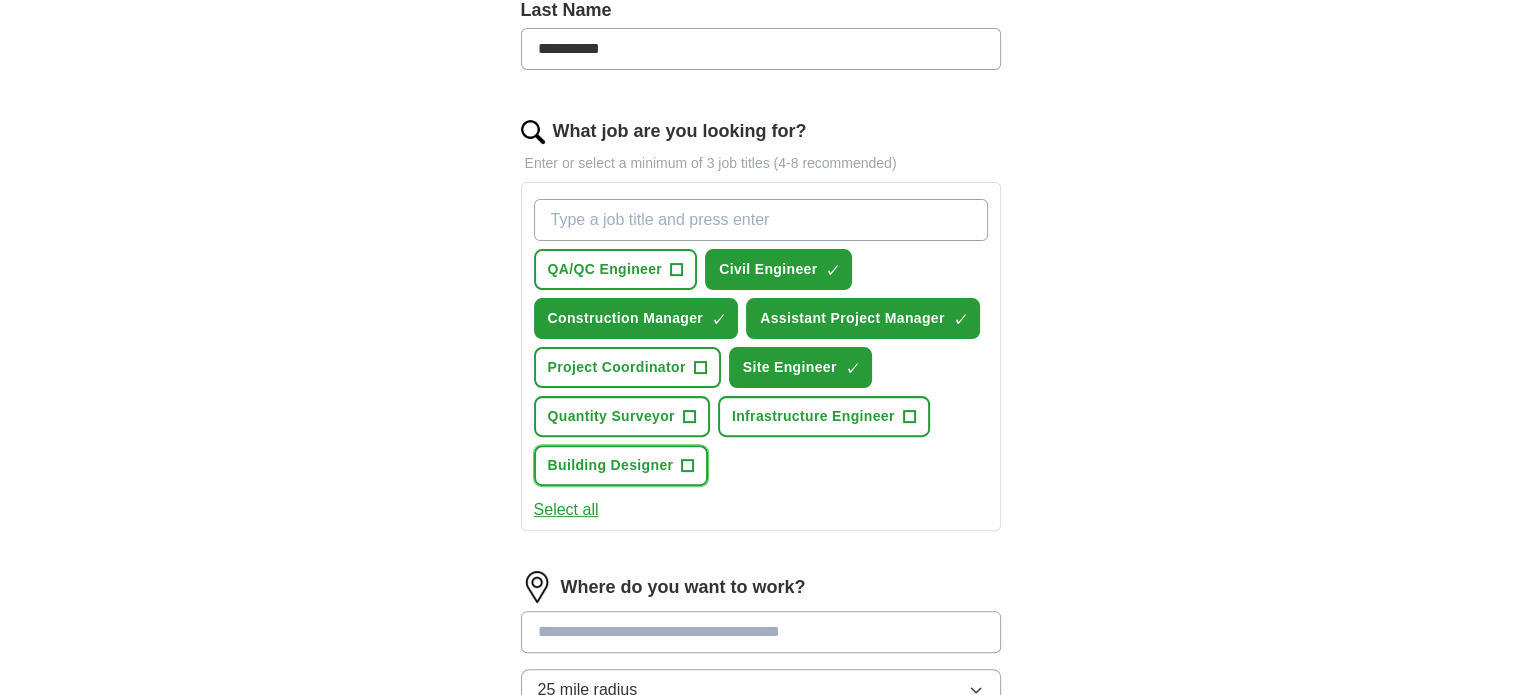 click on "+" at bounding box center (688, 466) 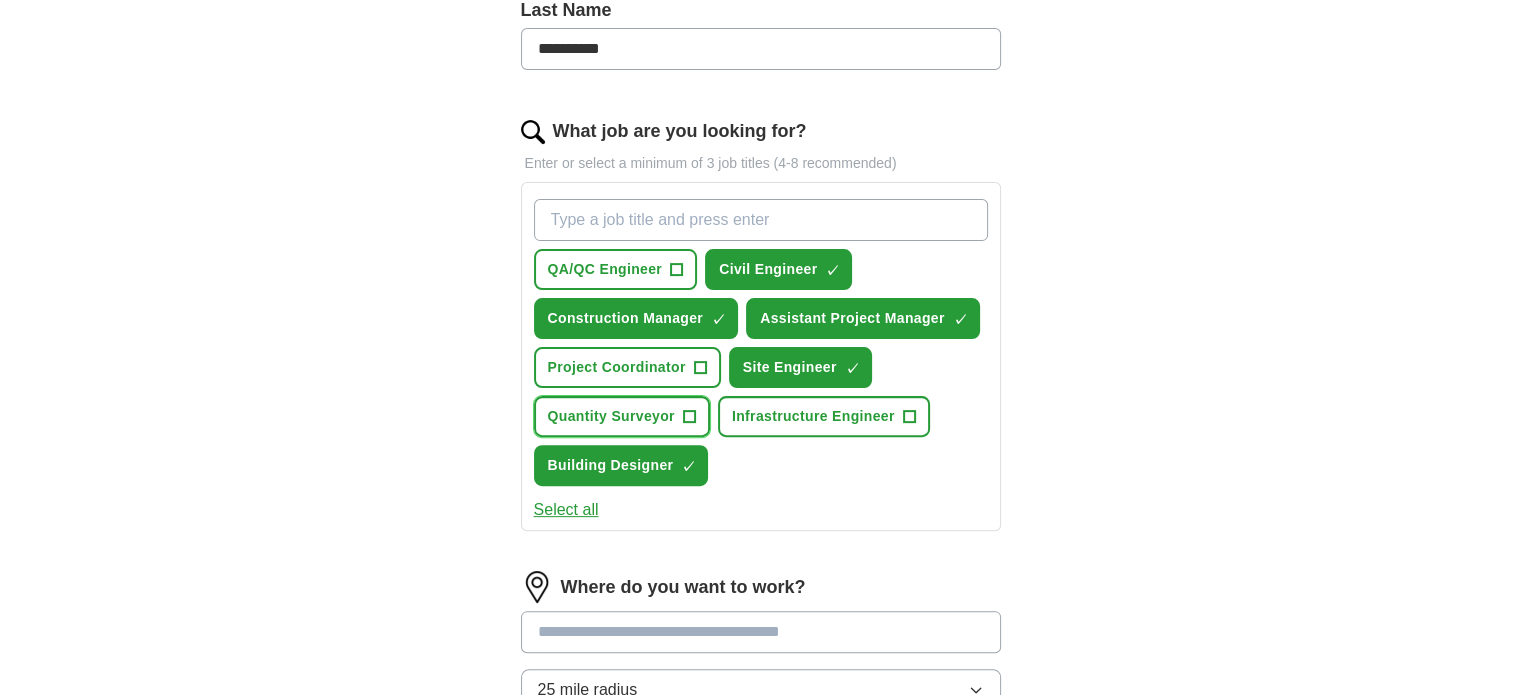 drag, startPoint x: 686, startPoint y: 411, endPoint x: 699, endPoint y: 359, distance: 53.600372 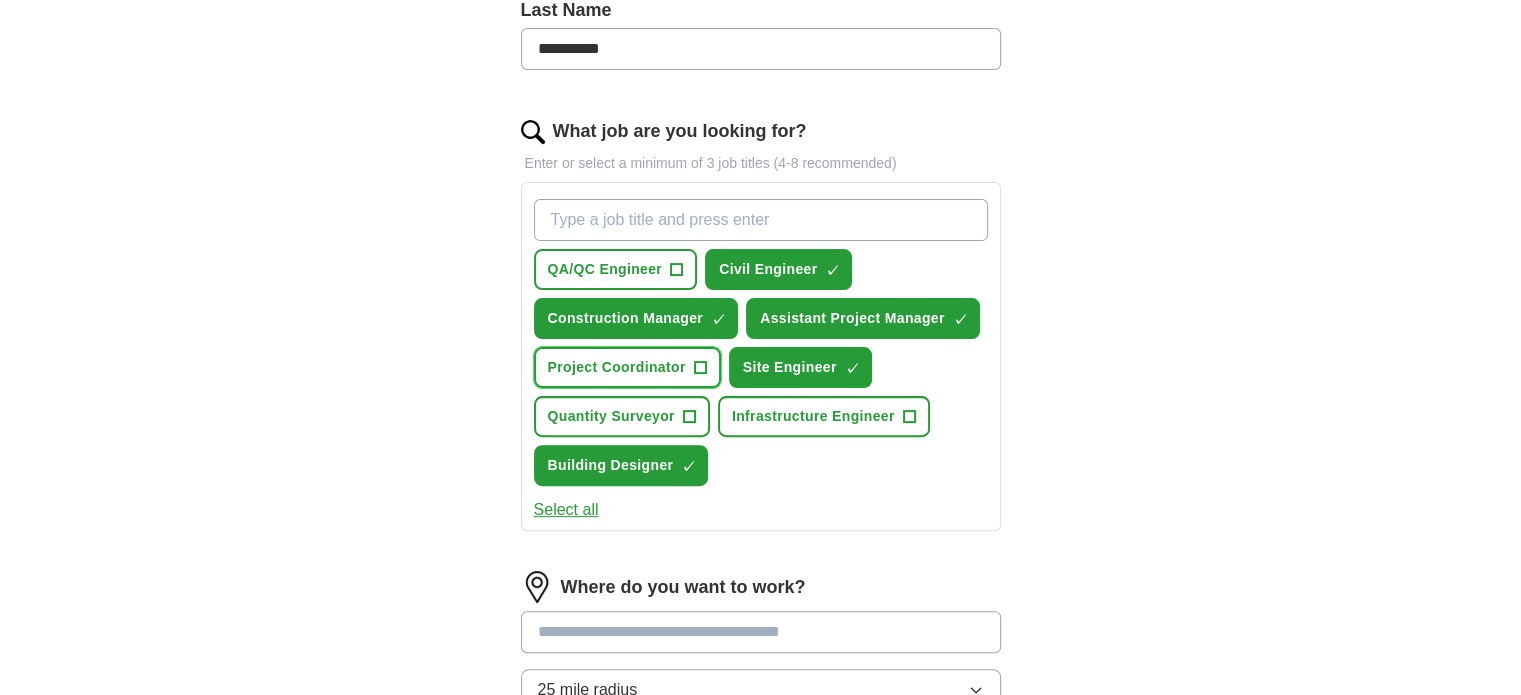 click on "+" at bounding box center (700, 368) 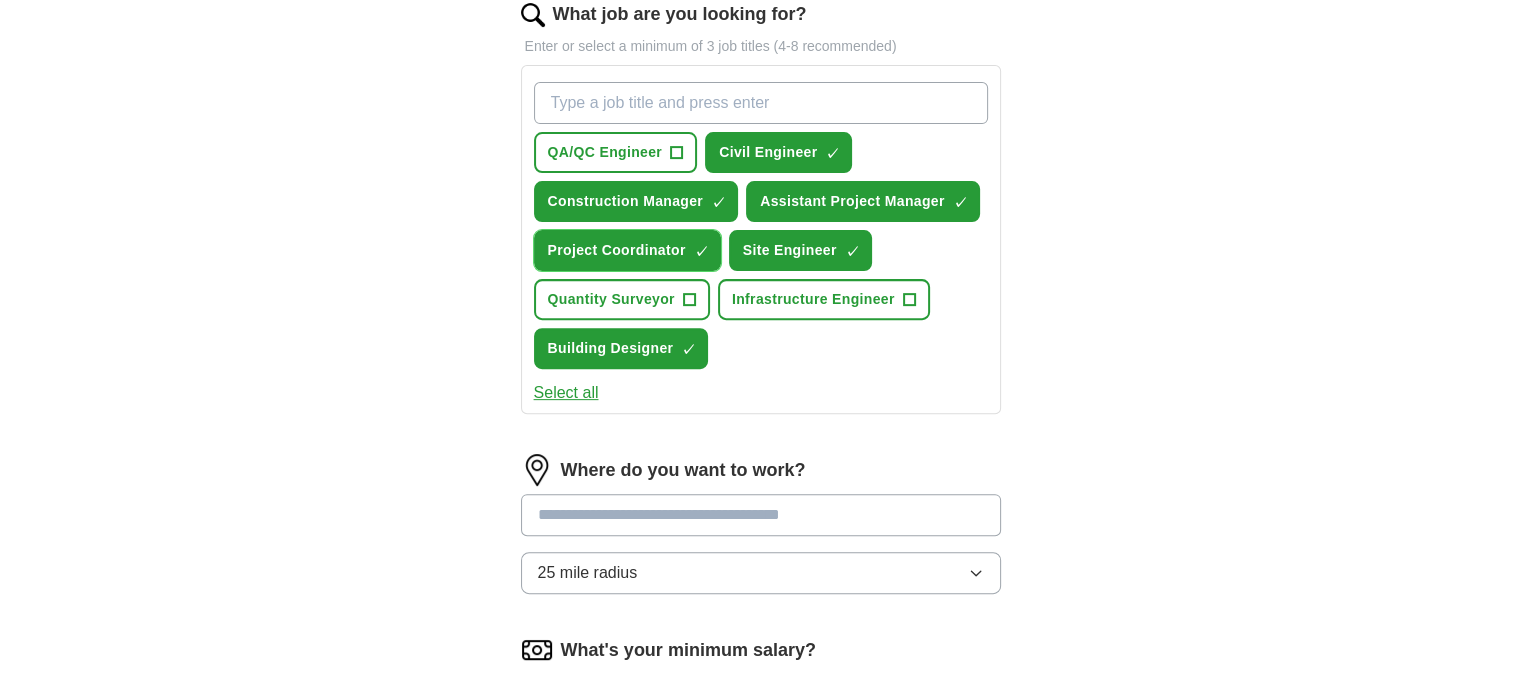 scroll, scrollTop: 672, scrollLeft: 0, axis: vertical 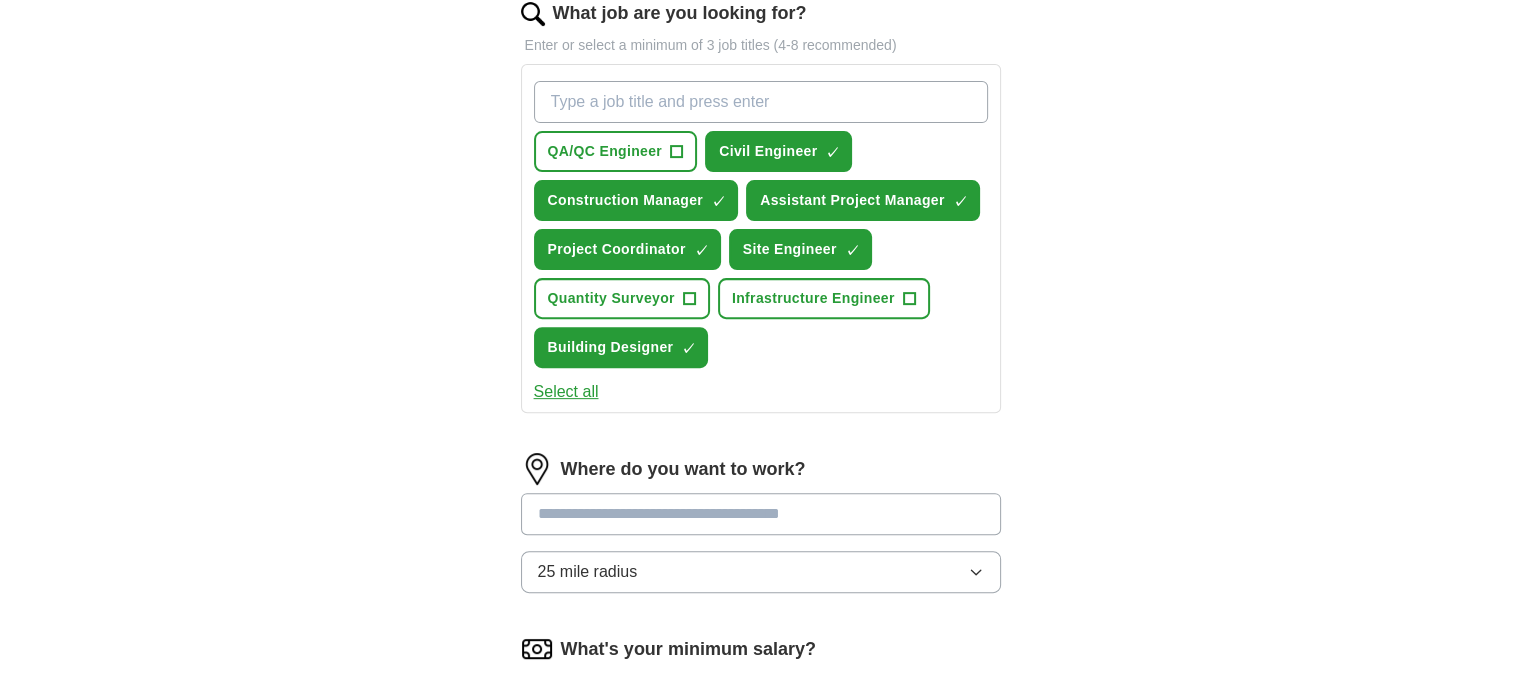 click on "25 mile radius" at bounding box center [761, 572] 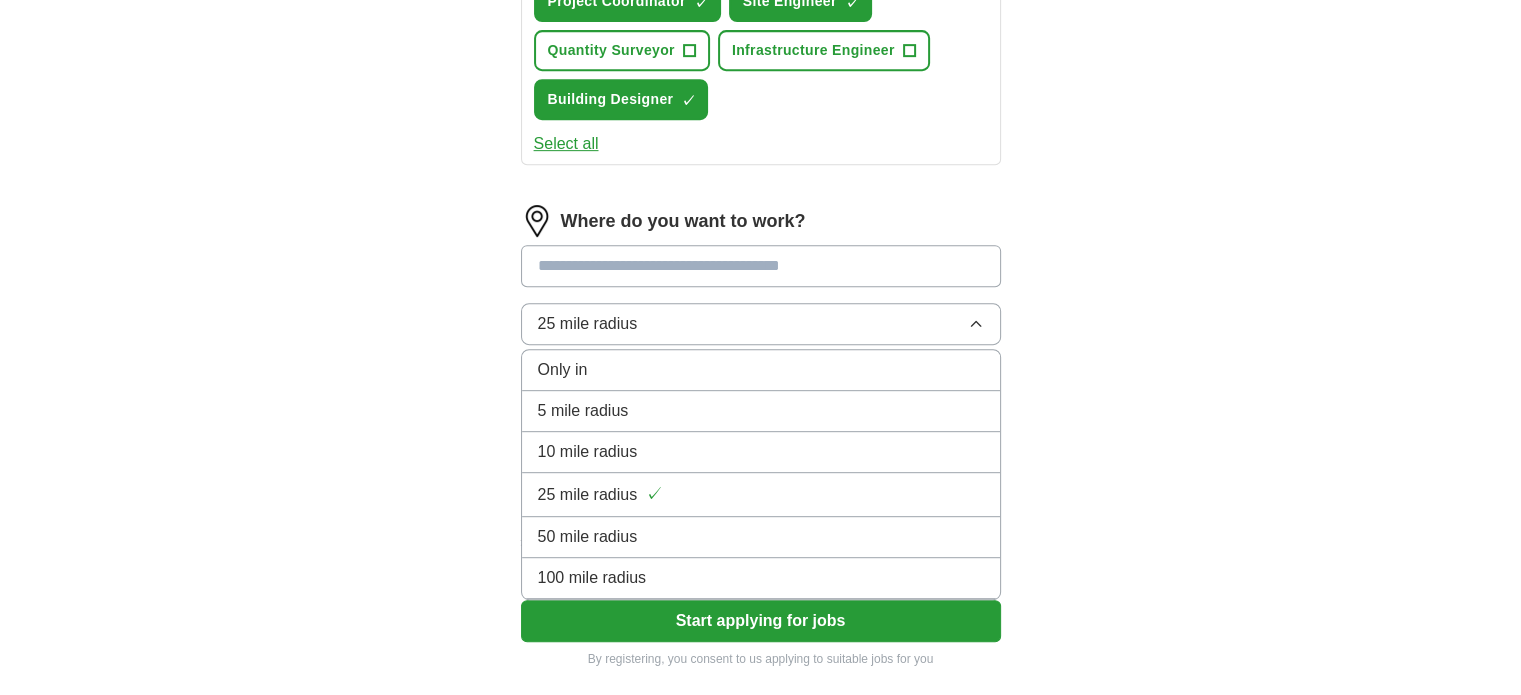 scroll, scrollTop: 922, scrollLeft: 0, axis: vertical 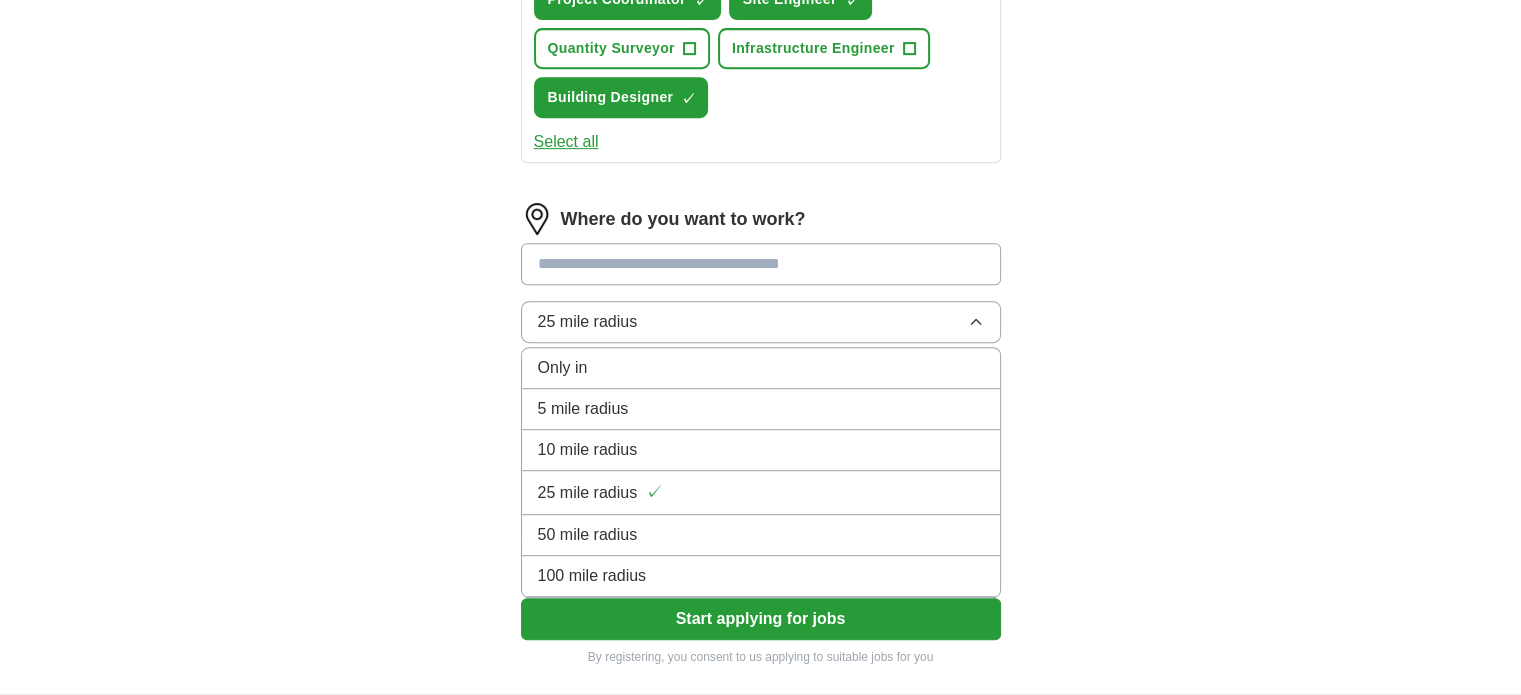 click on "100 mile radius" at bounding box center [761, 576] 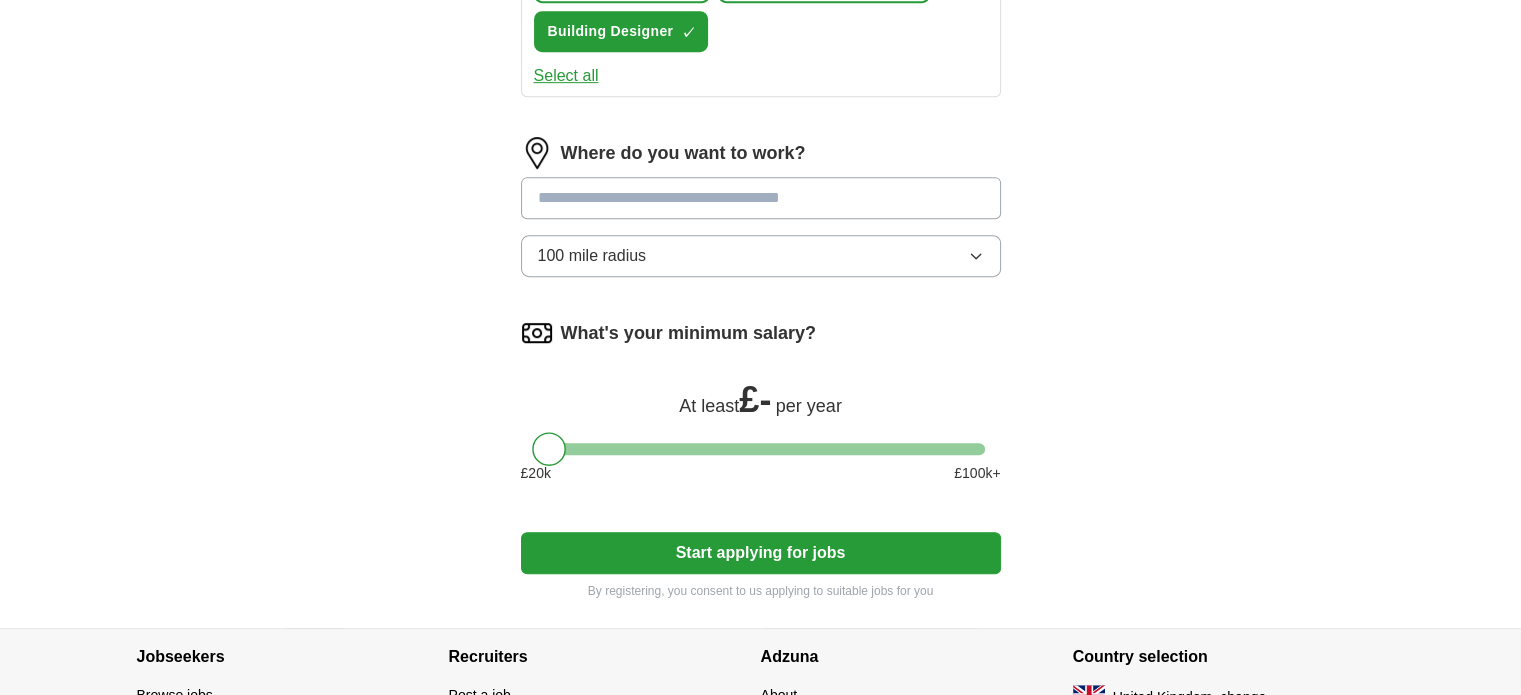 scroll, scrollTop: 990, scrollLeft: 0, axis: vertical 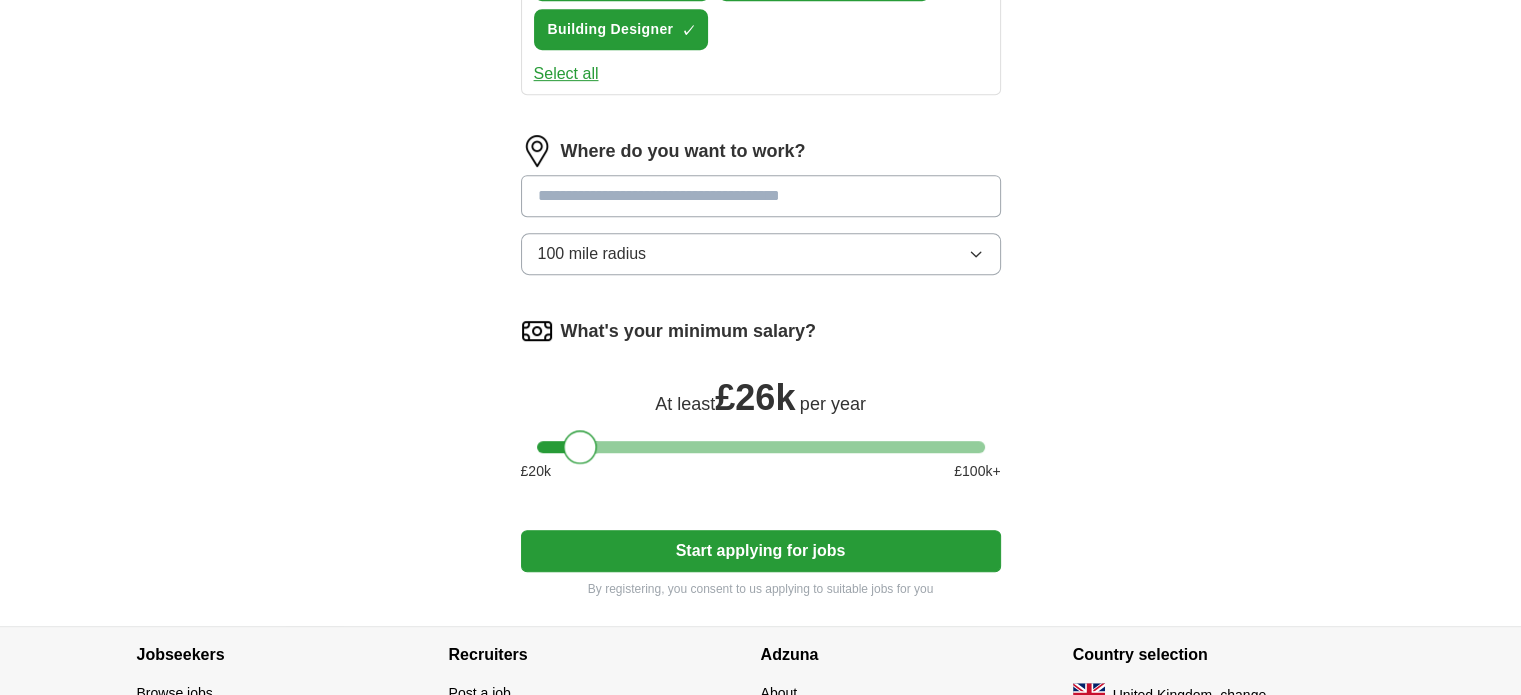 drag, startPoint x: 538, startPoint y: 437, endPoint x: 570, endPoint y: 439, distance: 32.06244 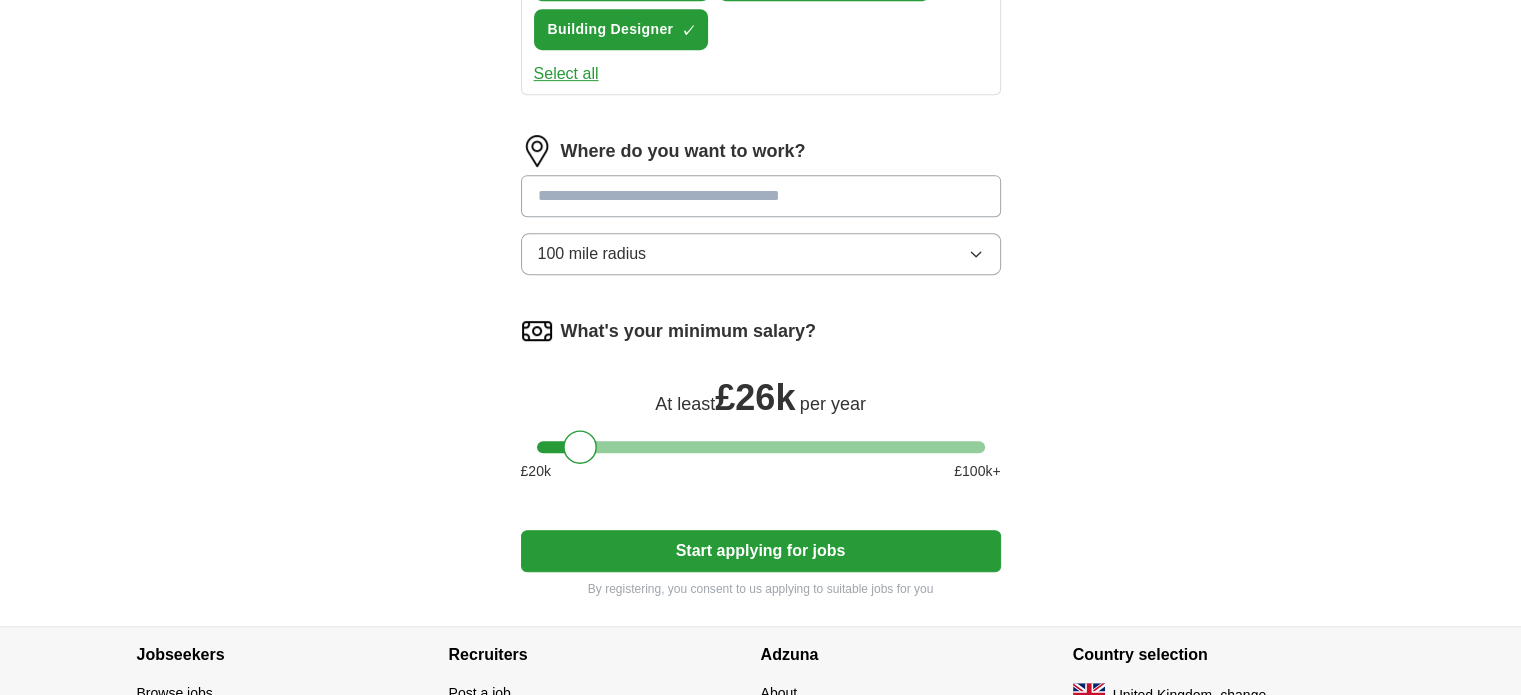 click on "Start applying for jobs" at bounding box center [761, 551] 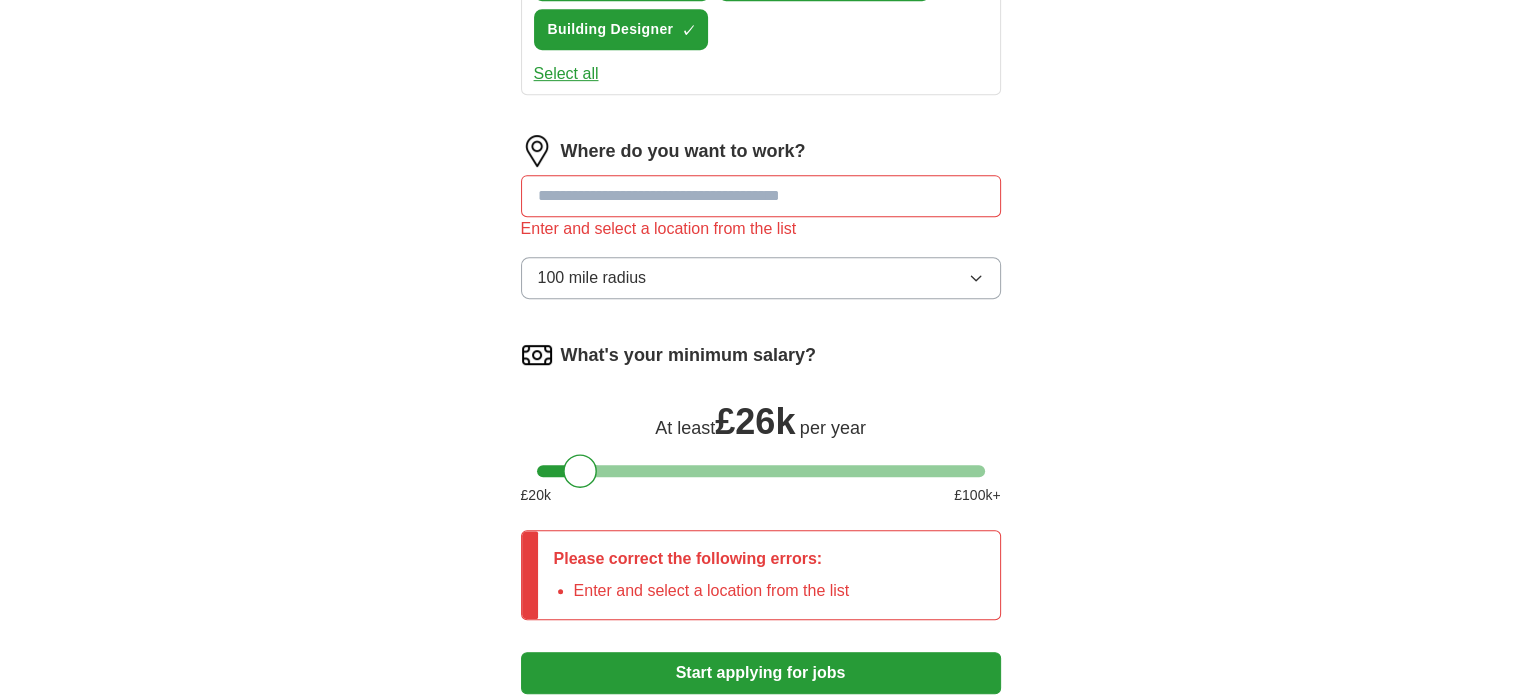 click at bounding box center (761, 196) 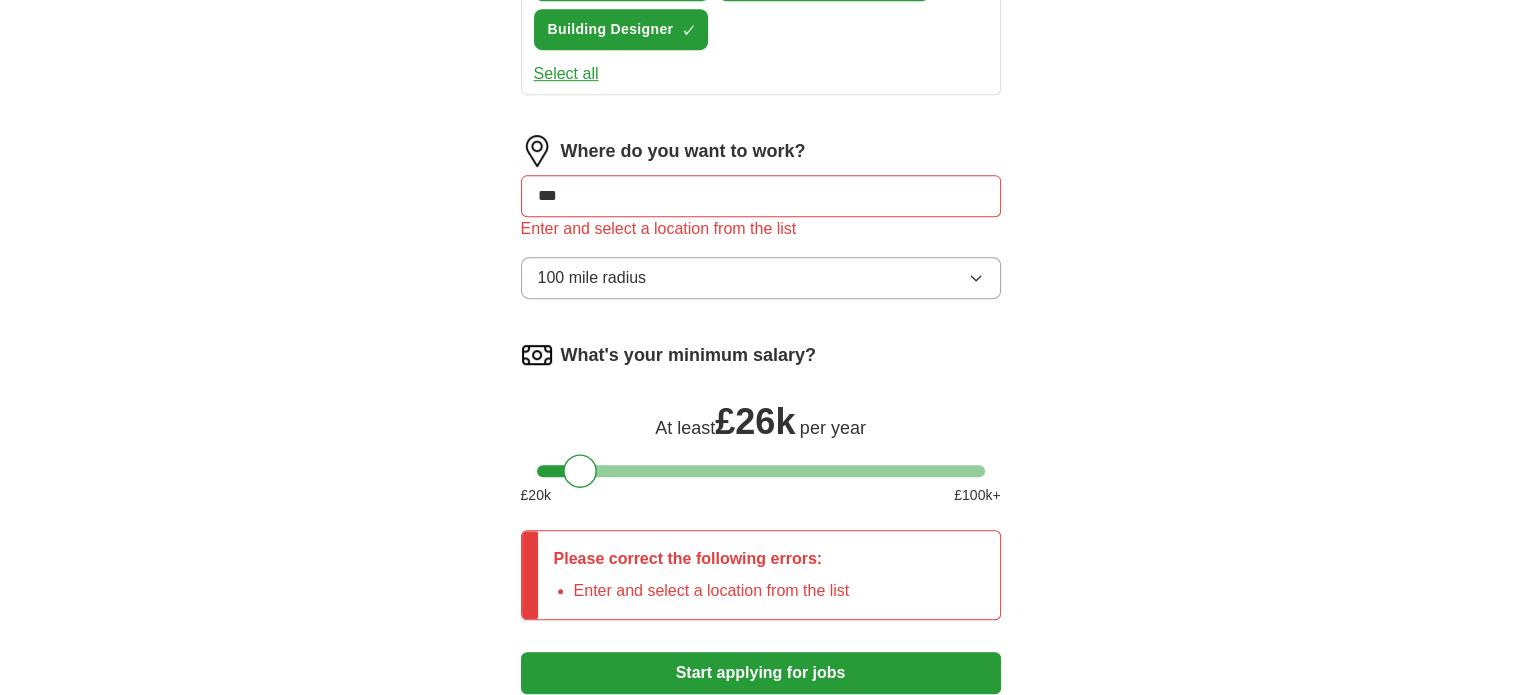 type on "****" 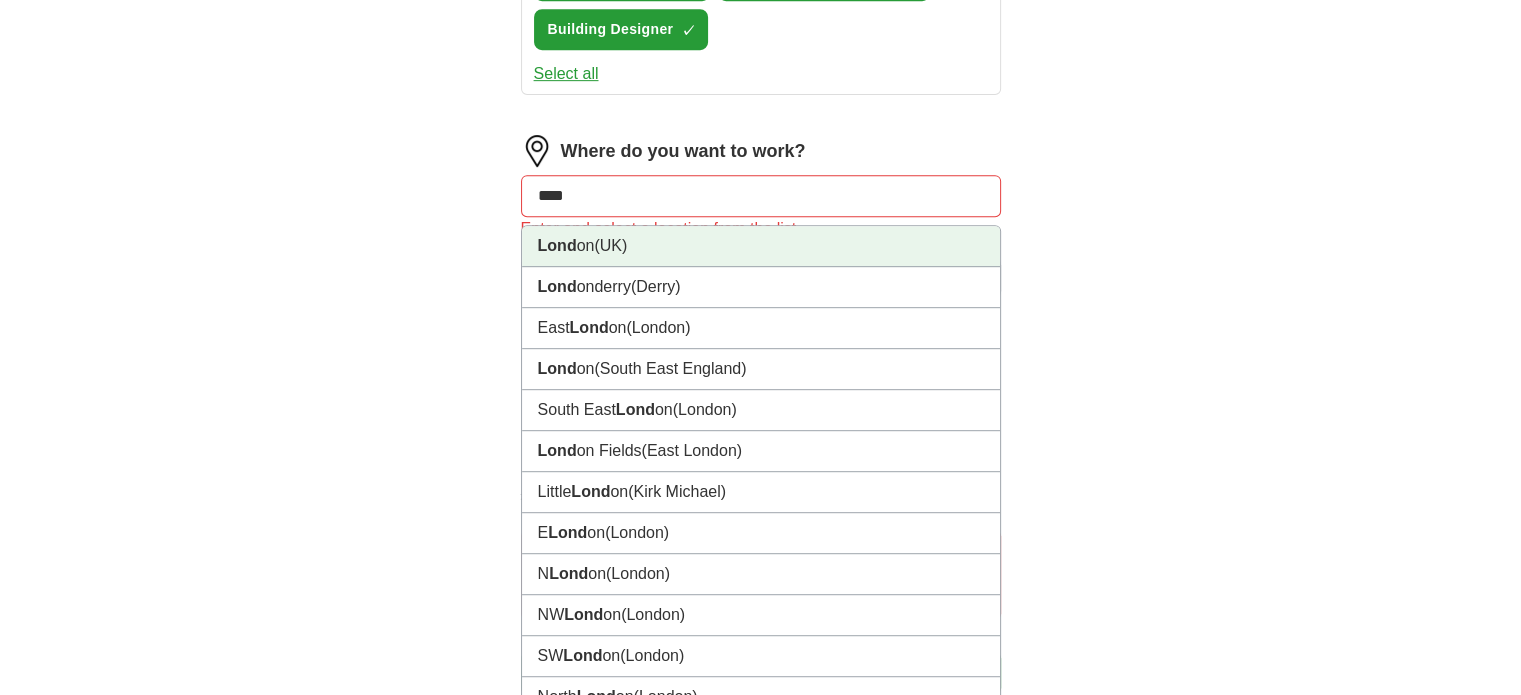 click on "[CITY] (UK)" at bounding box center [761, 246] 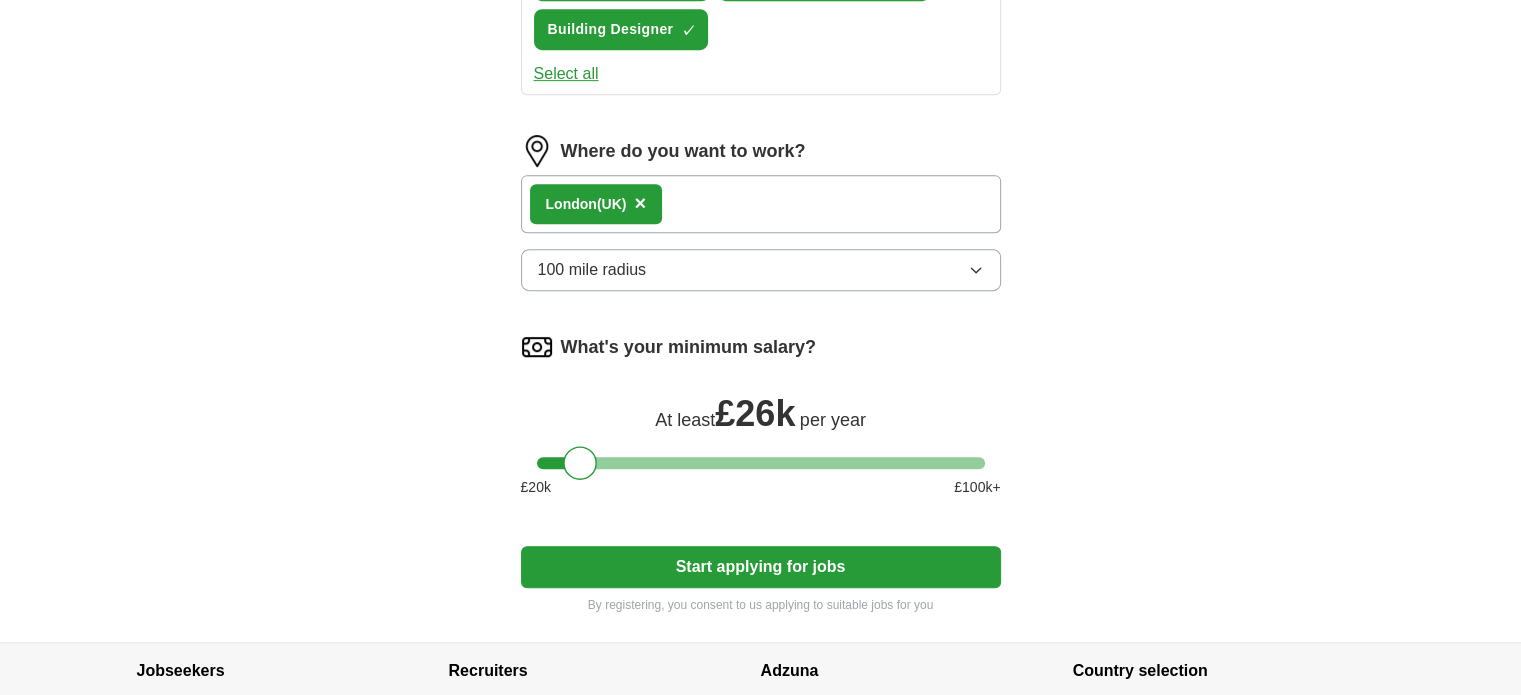 click on "Start applying for jobs" at bounding box center [761, 567] 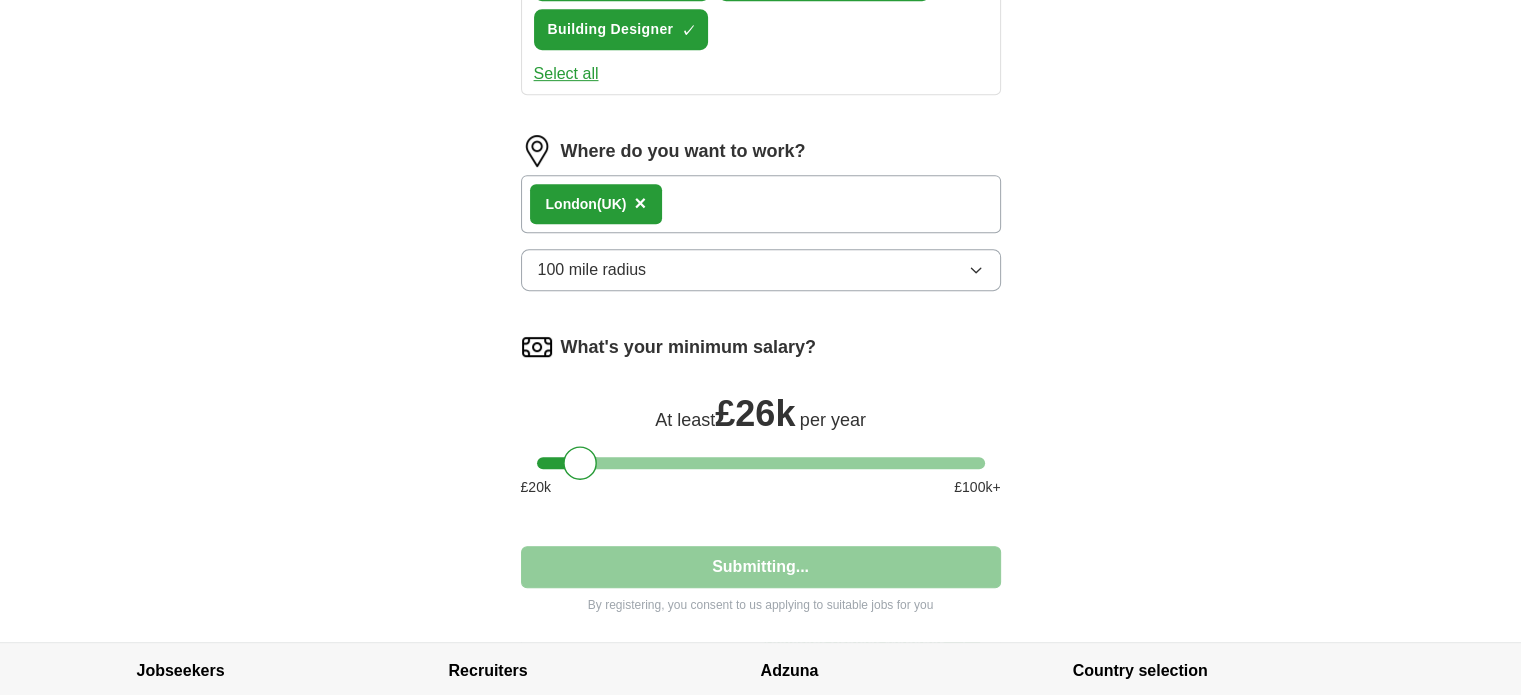 select on "**" 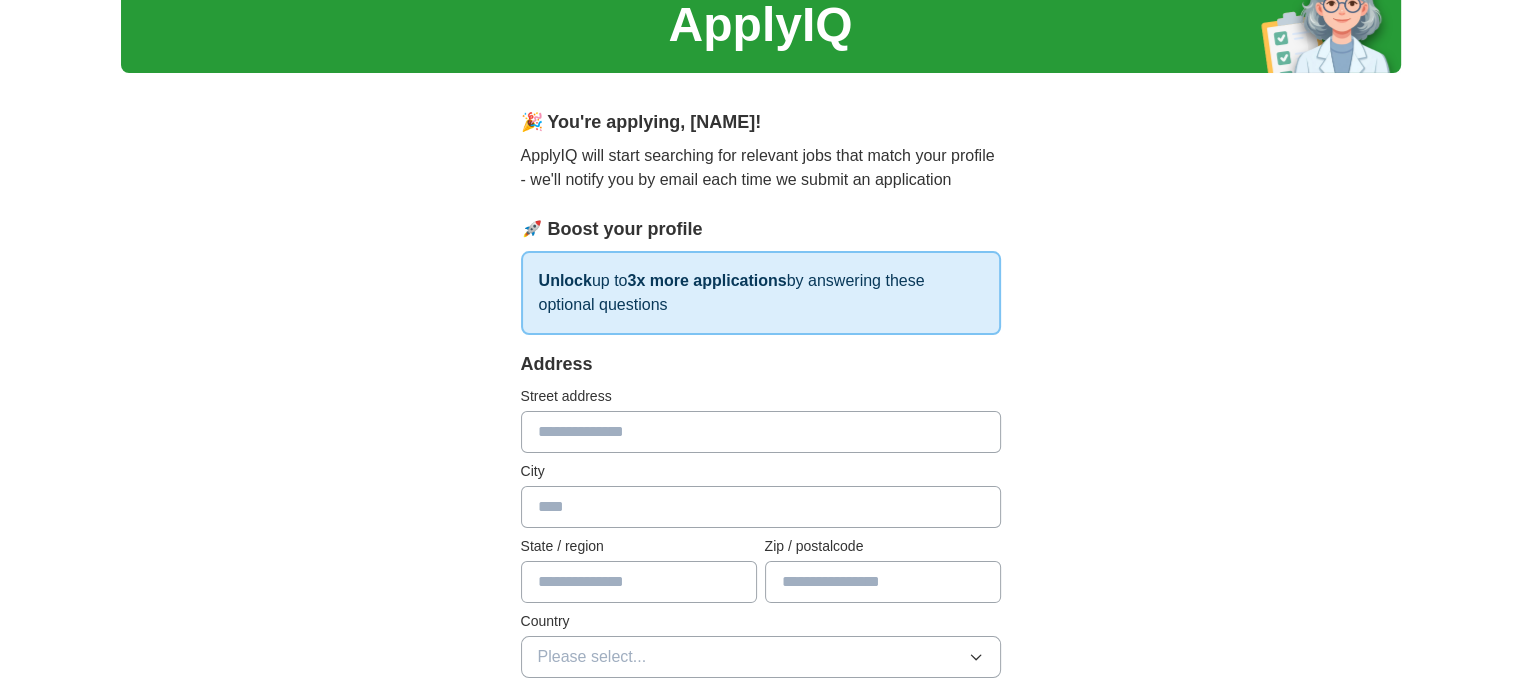 scroll, scrollTop: 0, scrollLeft: 0, axis: both 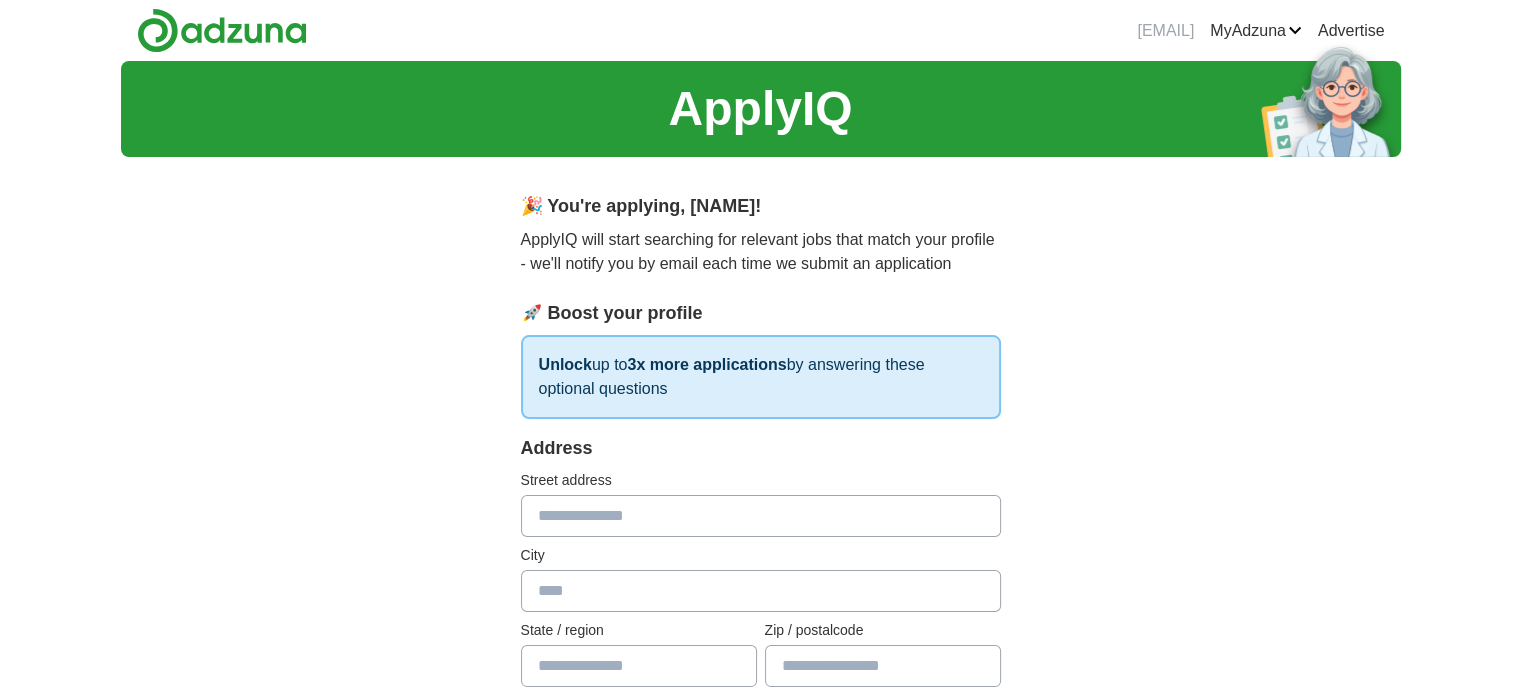 click at bounding box center (761, 516) 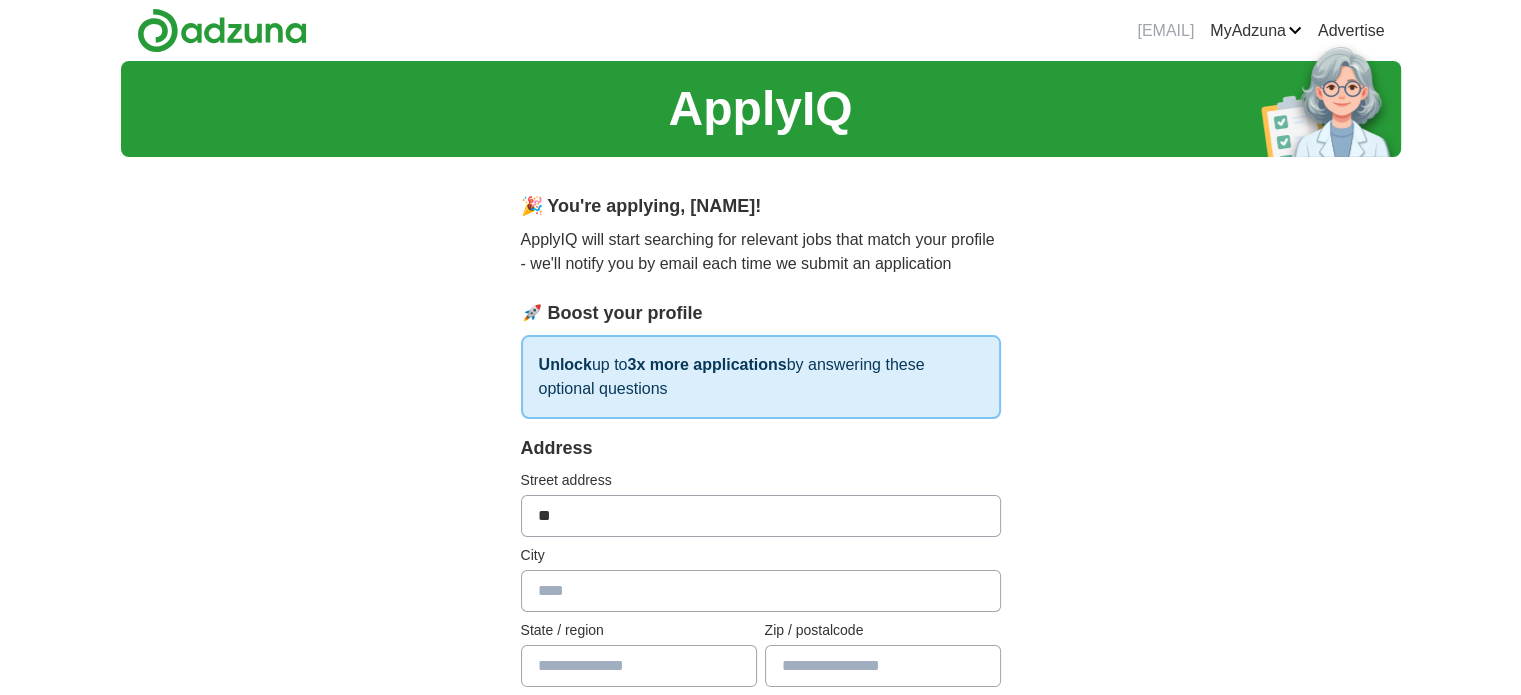 type on "******" 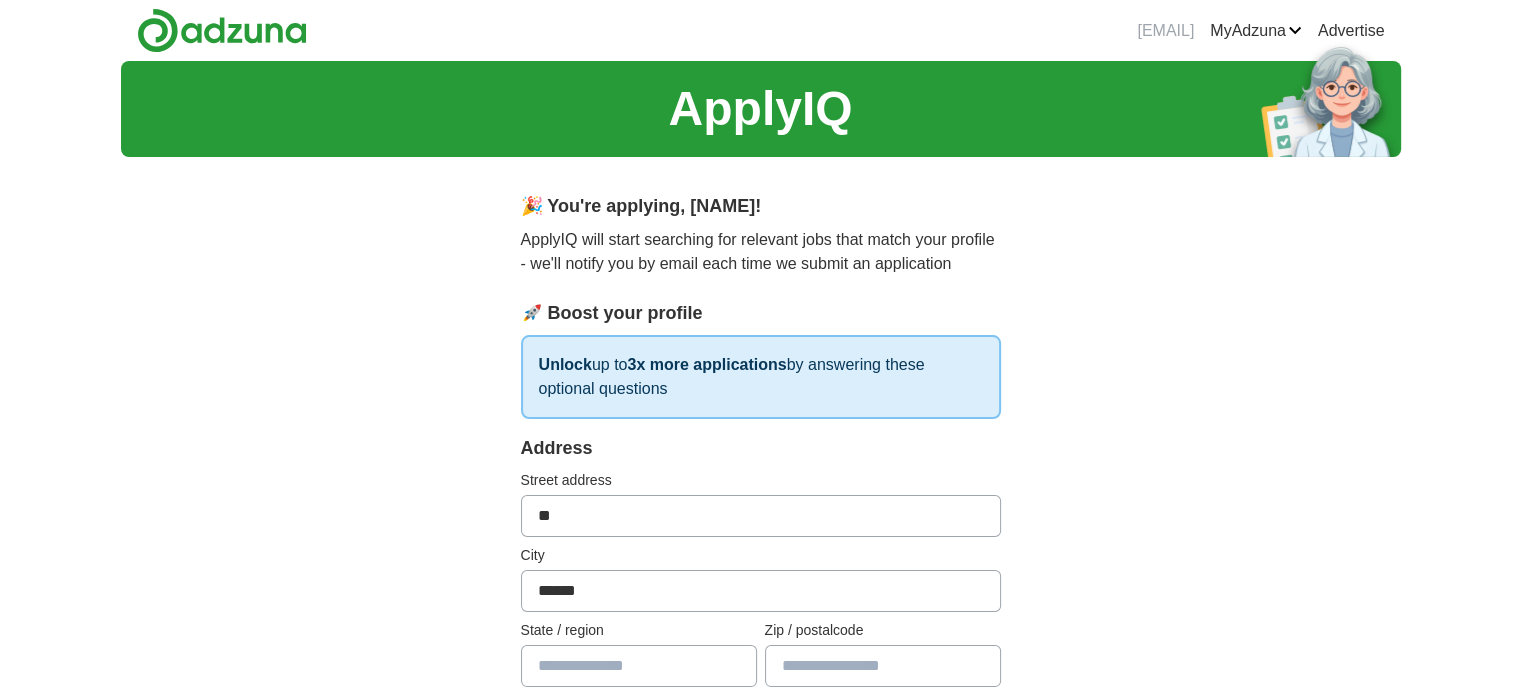 type on "******" 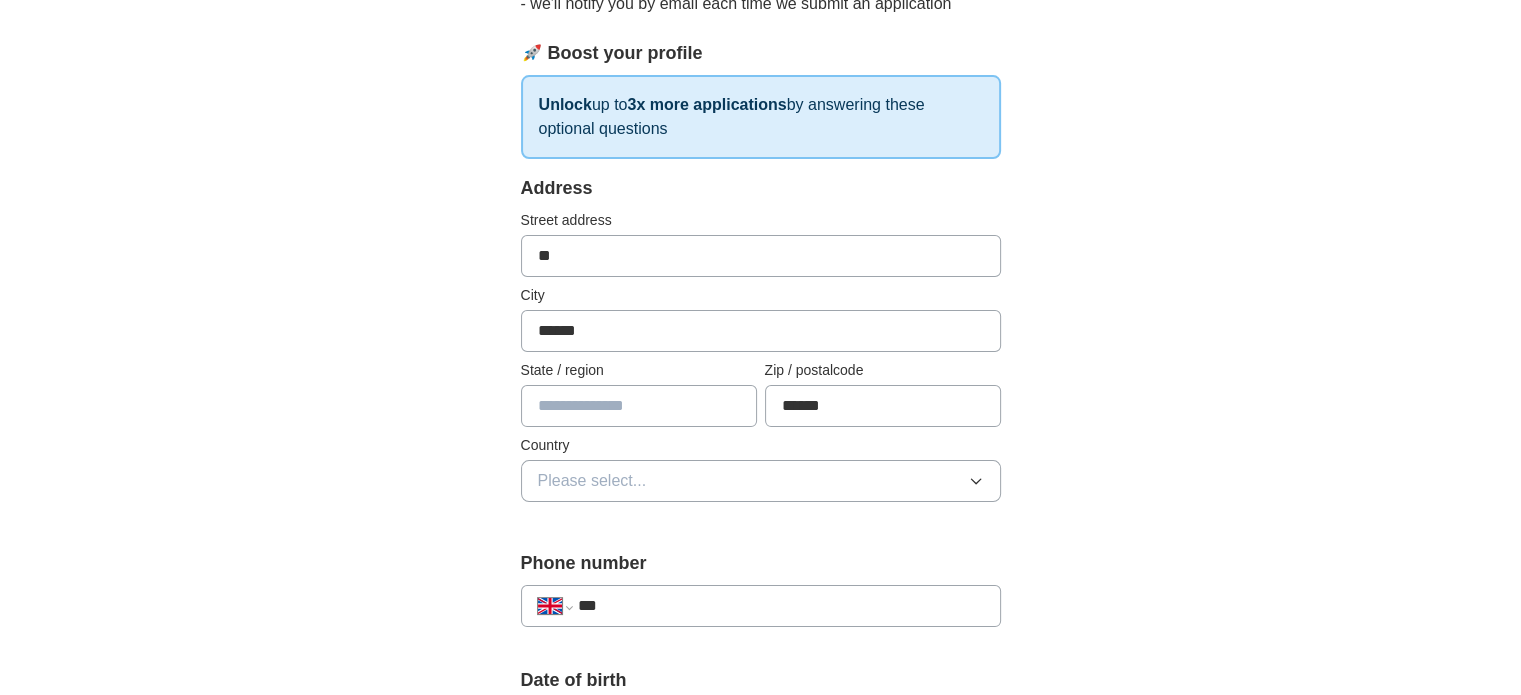 scroll, scrollTop: 344, scrollLeft: 0, axis: vertical 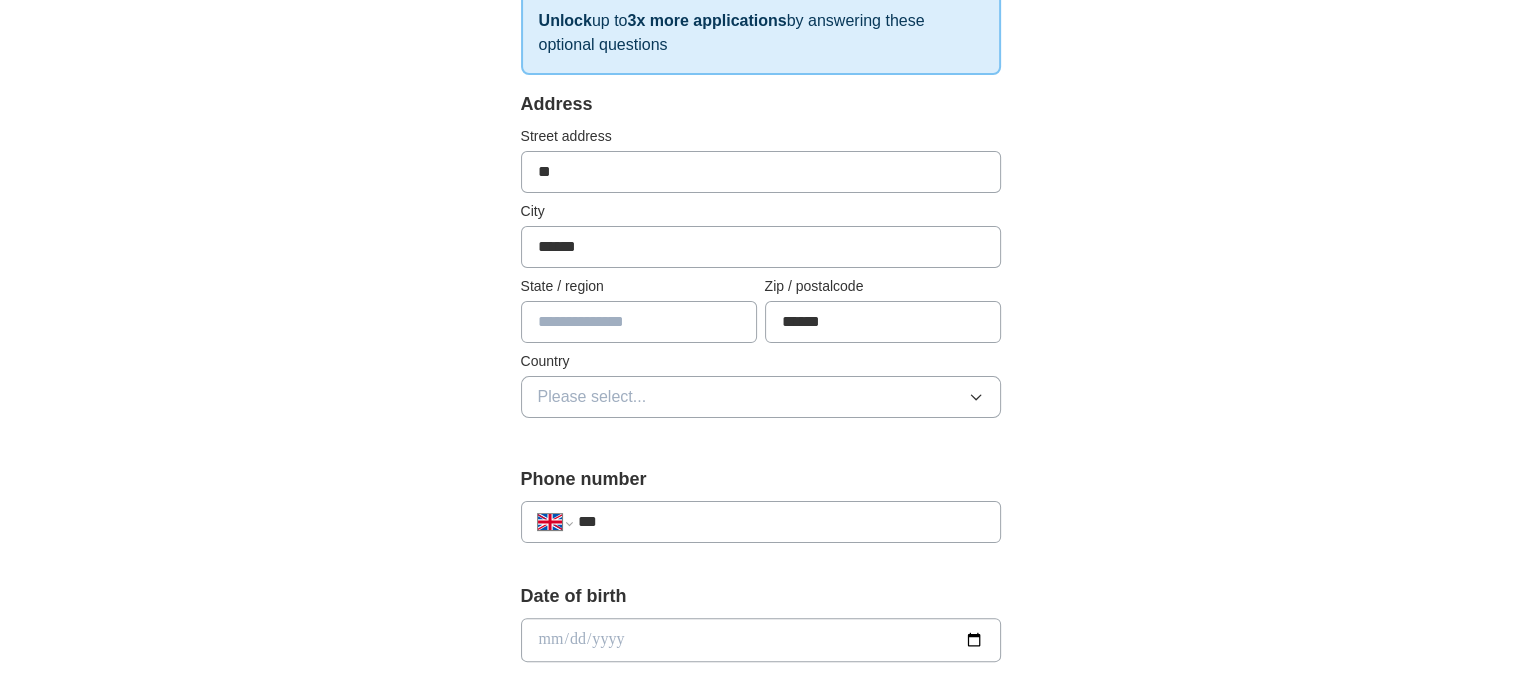 click on "Please select..." at bounding box center [761, 397] 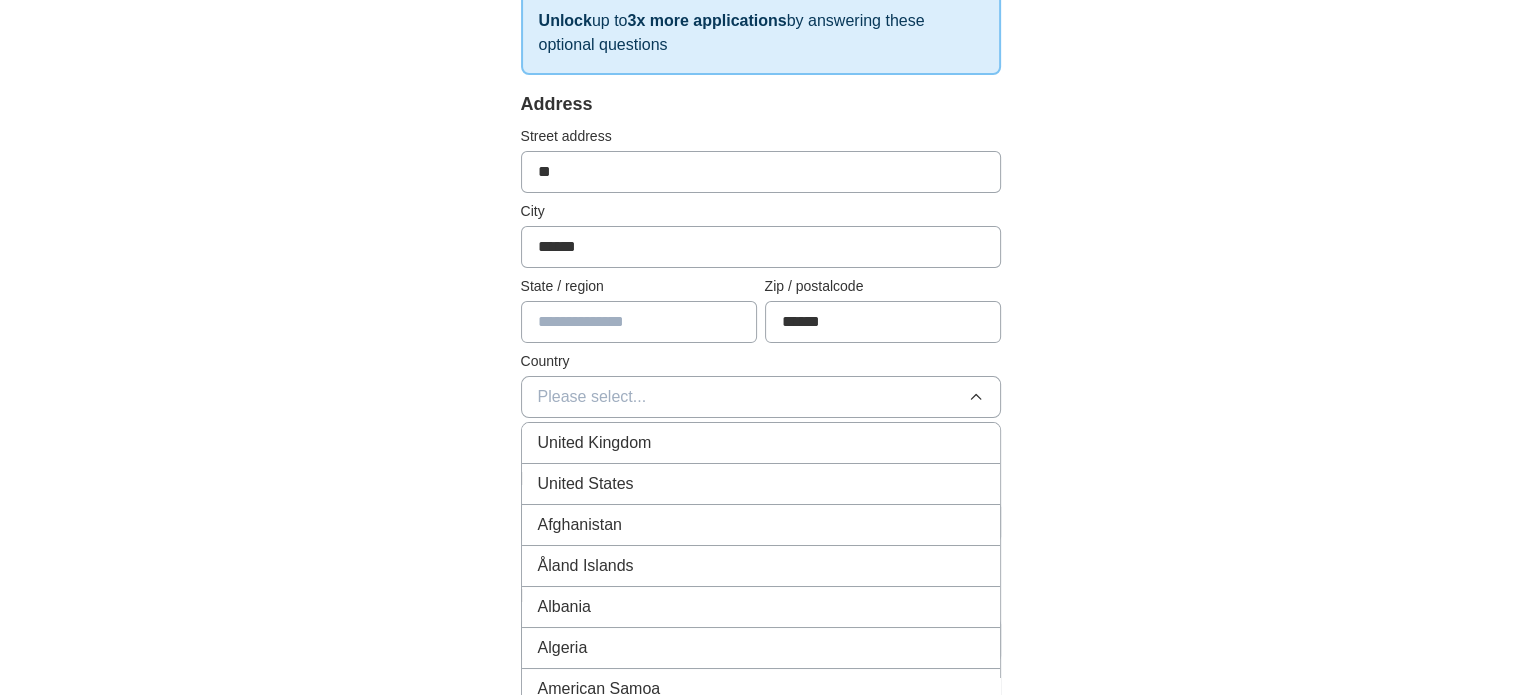 click on "United Kingdom" at bounding box center [761, 443] 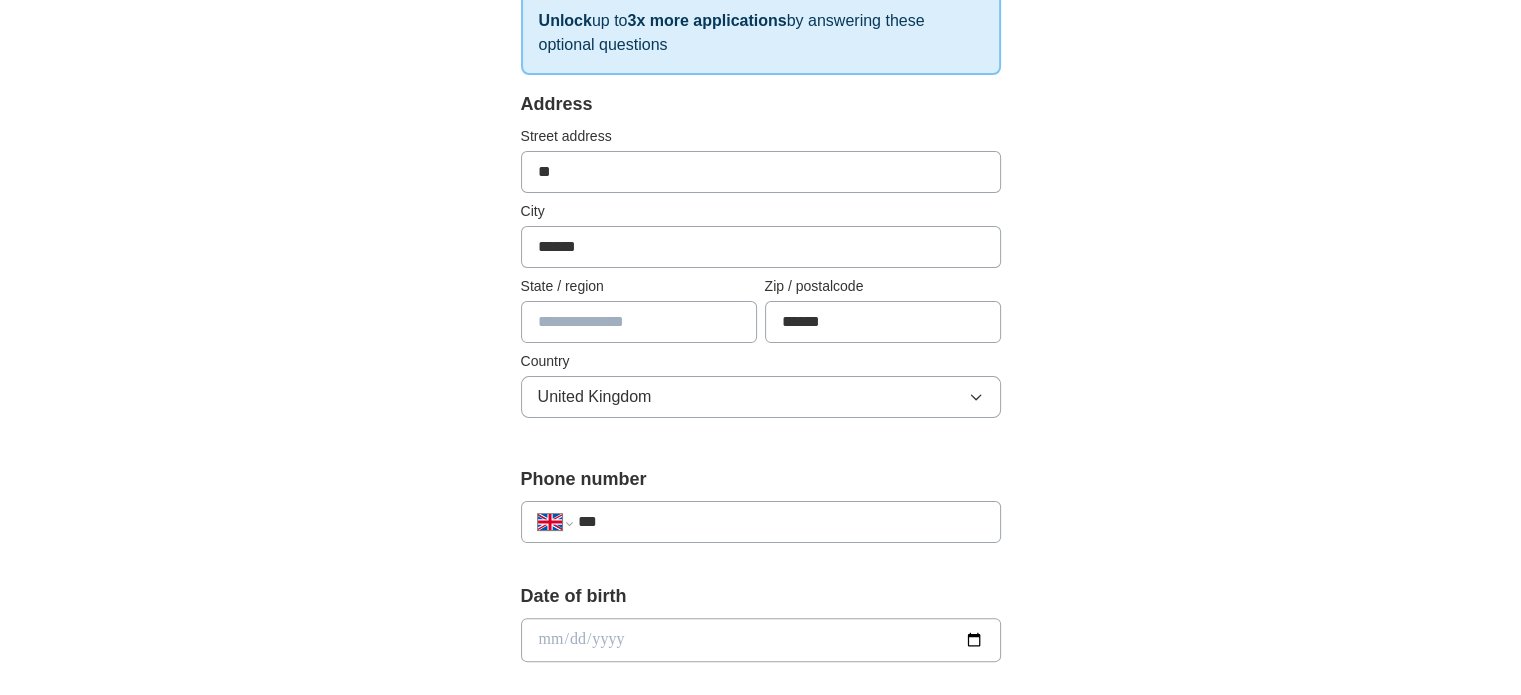 drag, startPoint x: 678, startPoint y: 523, endPoint x: 731, endPoint y: 566, distance: 68.24954 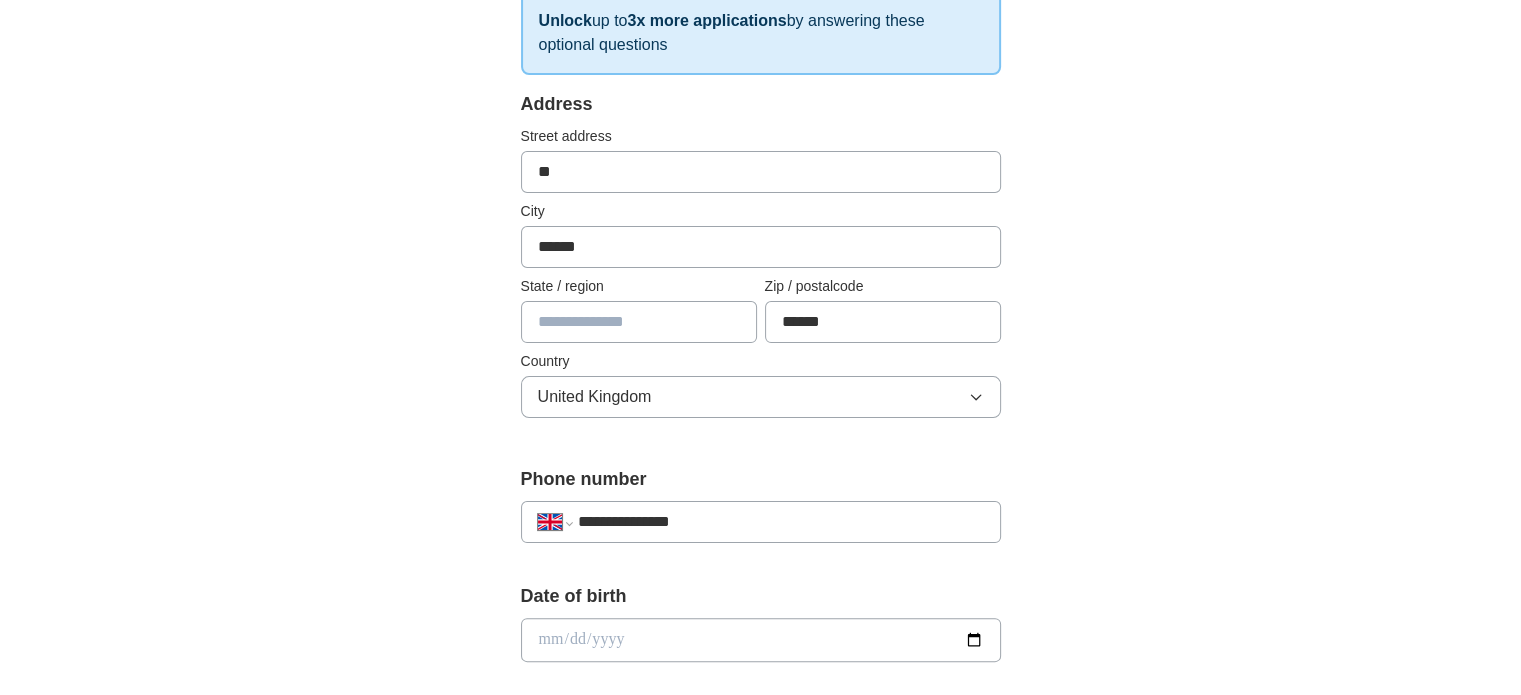 type on "******" 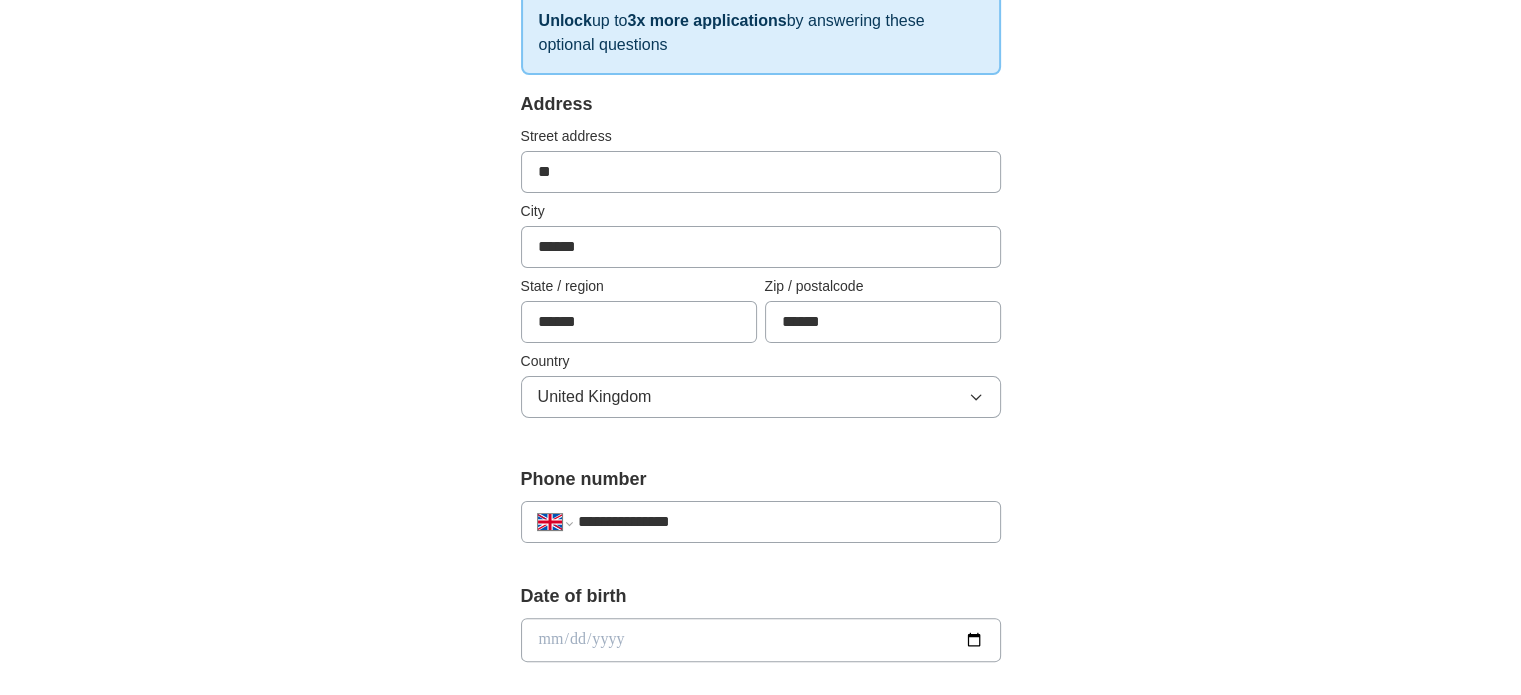 click at bounding box center [761, 640] 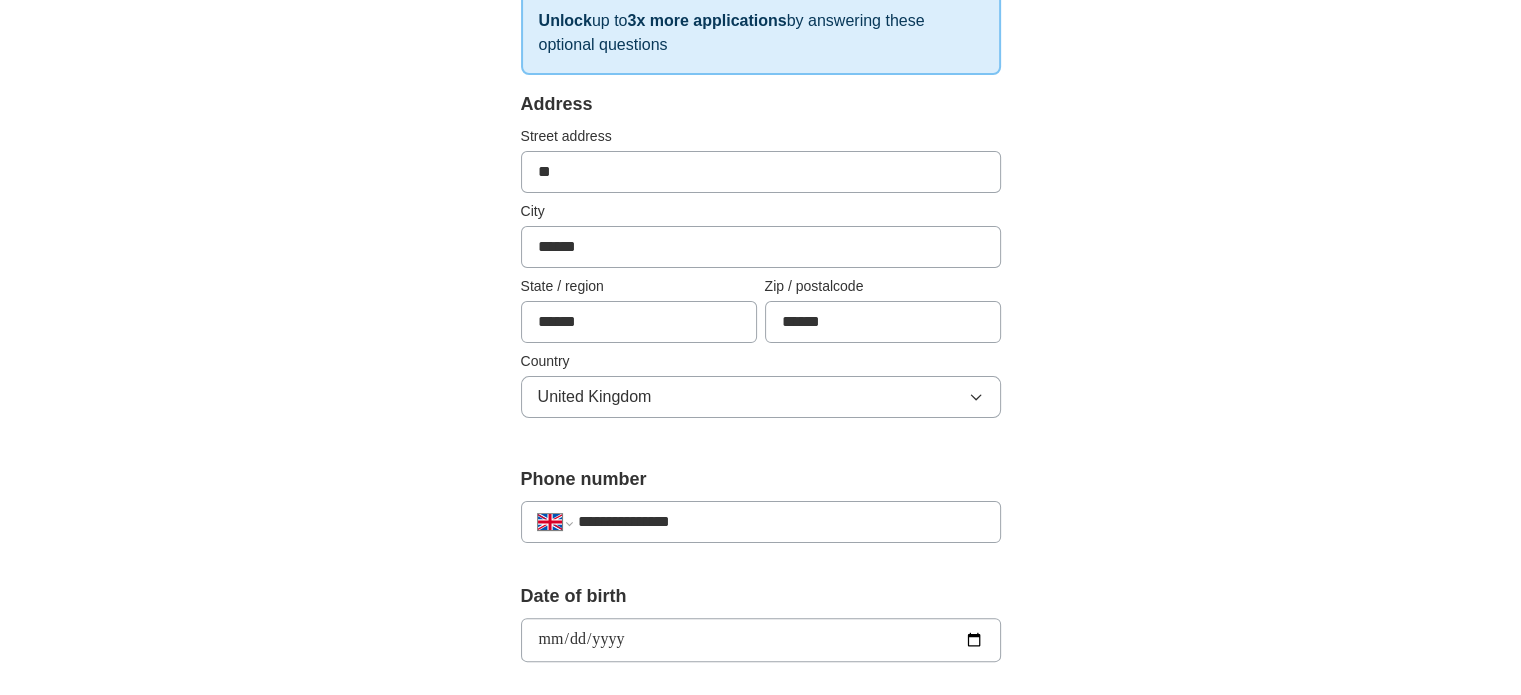 type on "**********" 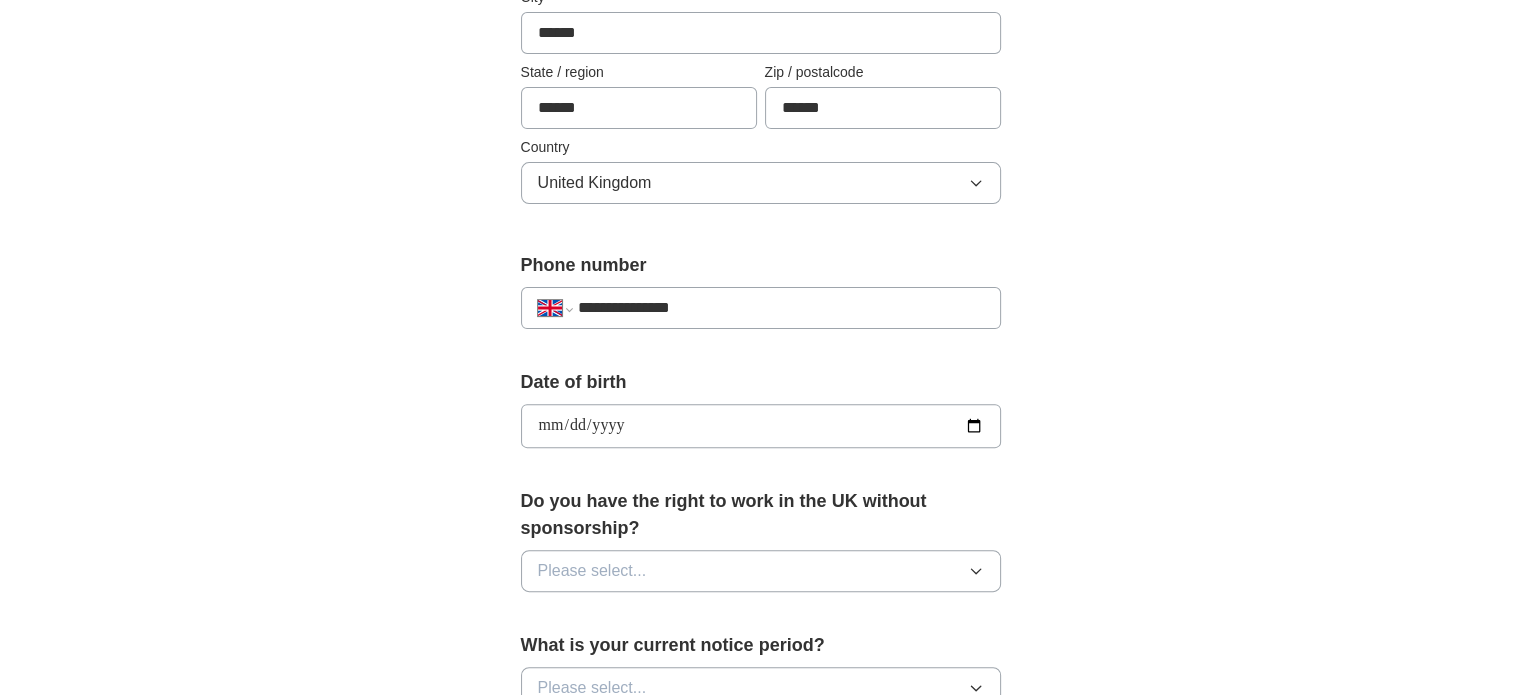 scroll, scrollTop: 567, scrollLeft: 0, axis: vertical 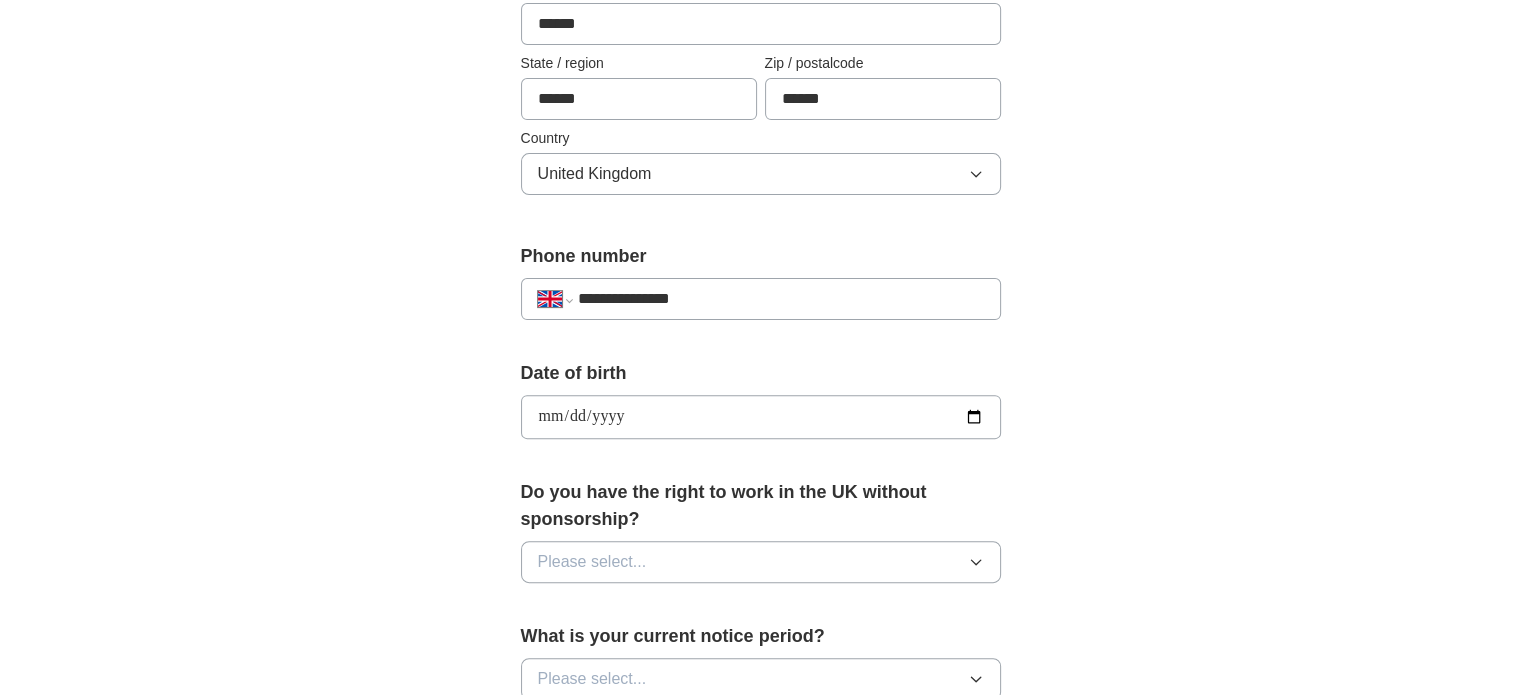 click on "Please select..." at bounding box center (761, 562) 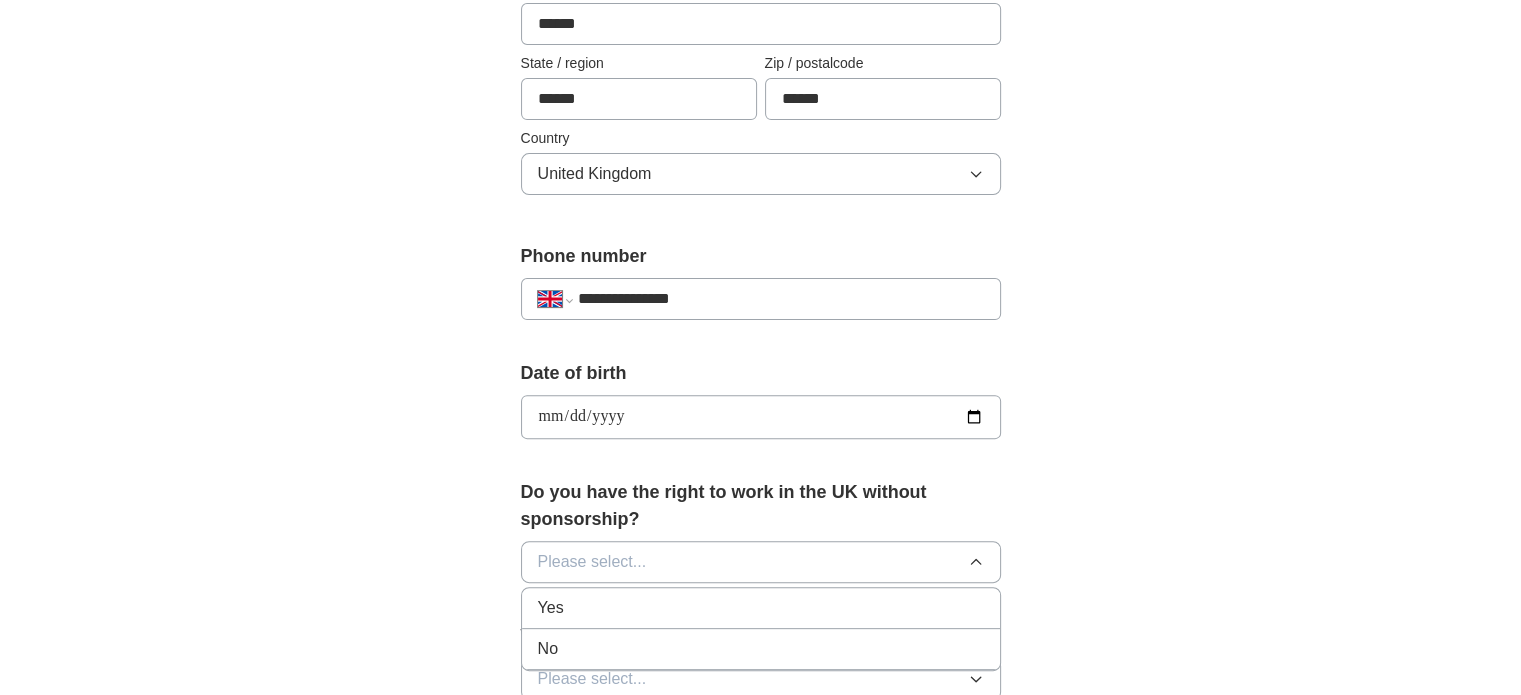 click on "Yes" at bounding box center (761, 608) 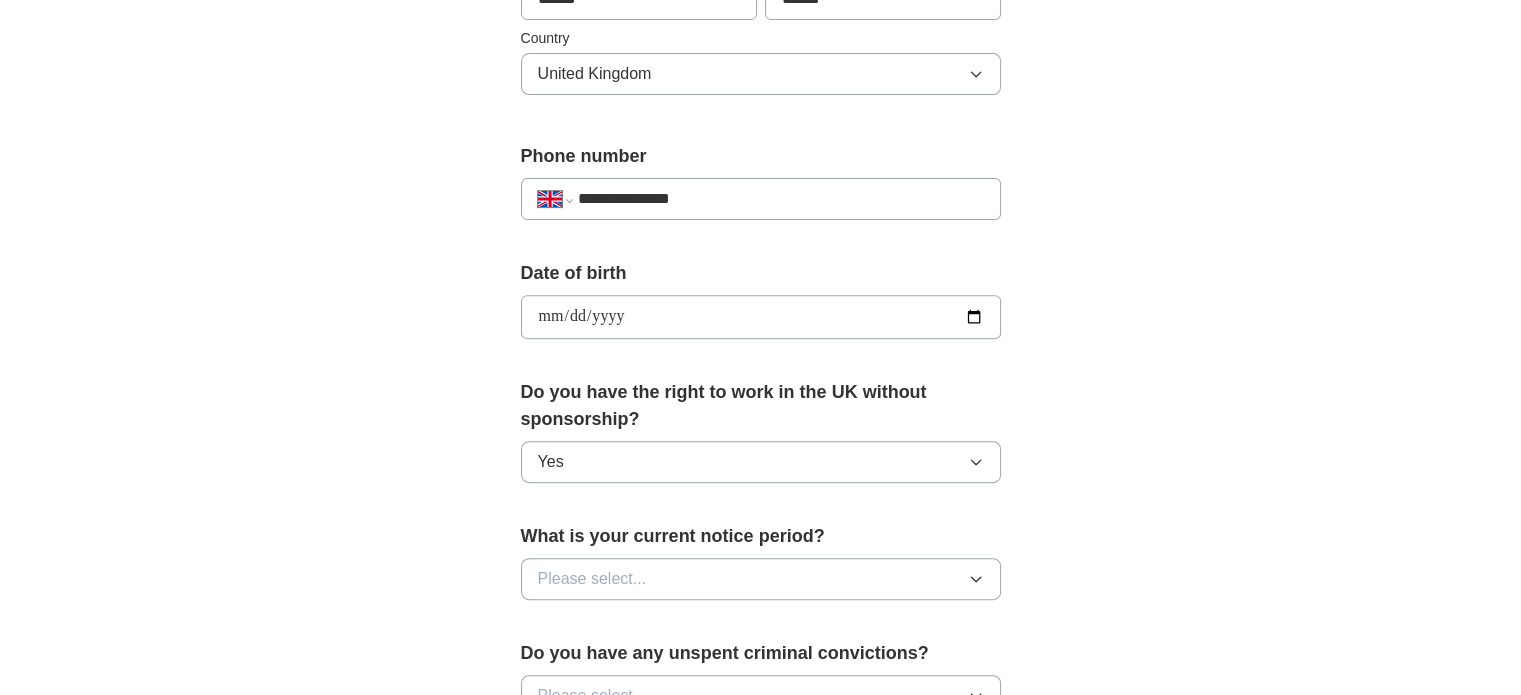 scroll, scrollTop: 668, scrollLeft: 0, axis: vertical 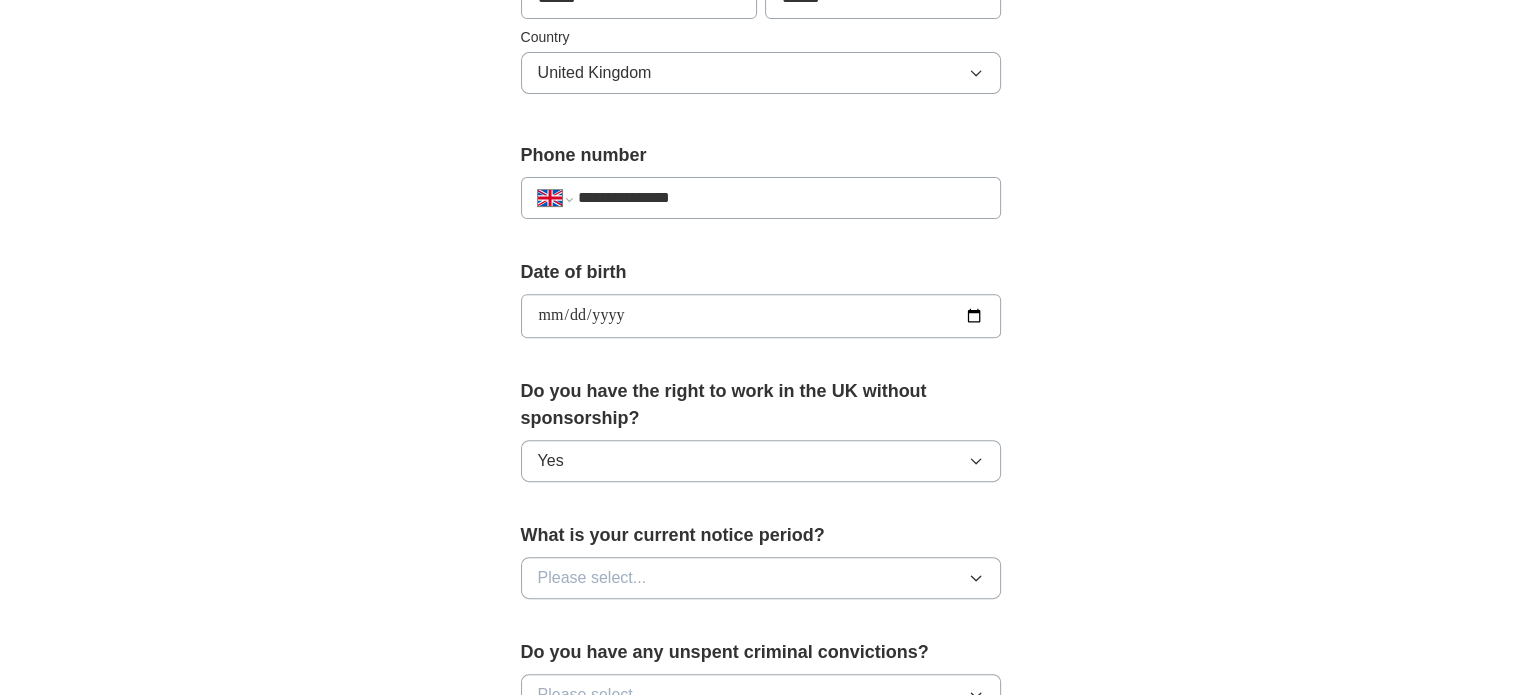 click on "Please select..." at bounding box center (761, 578) 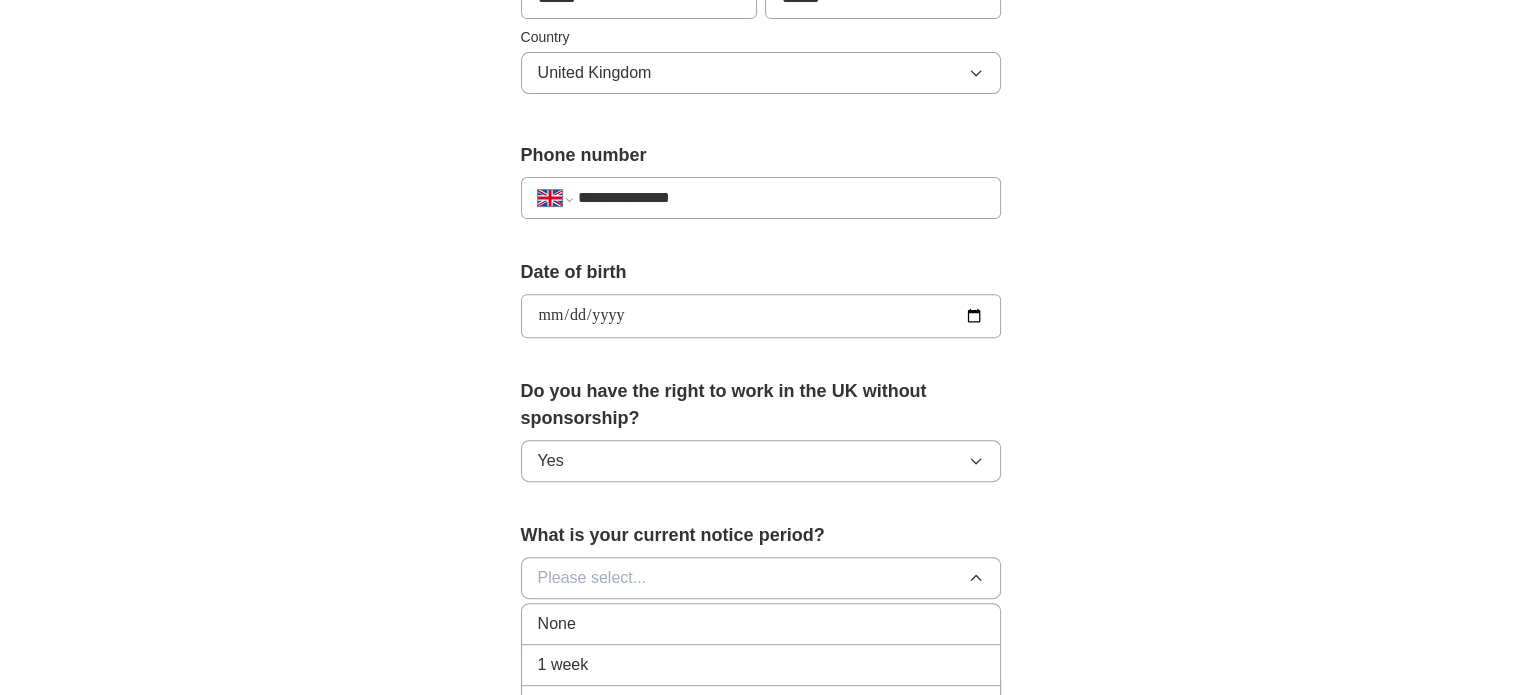 click on "None" at bounding box center (761, 624) 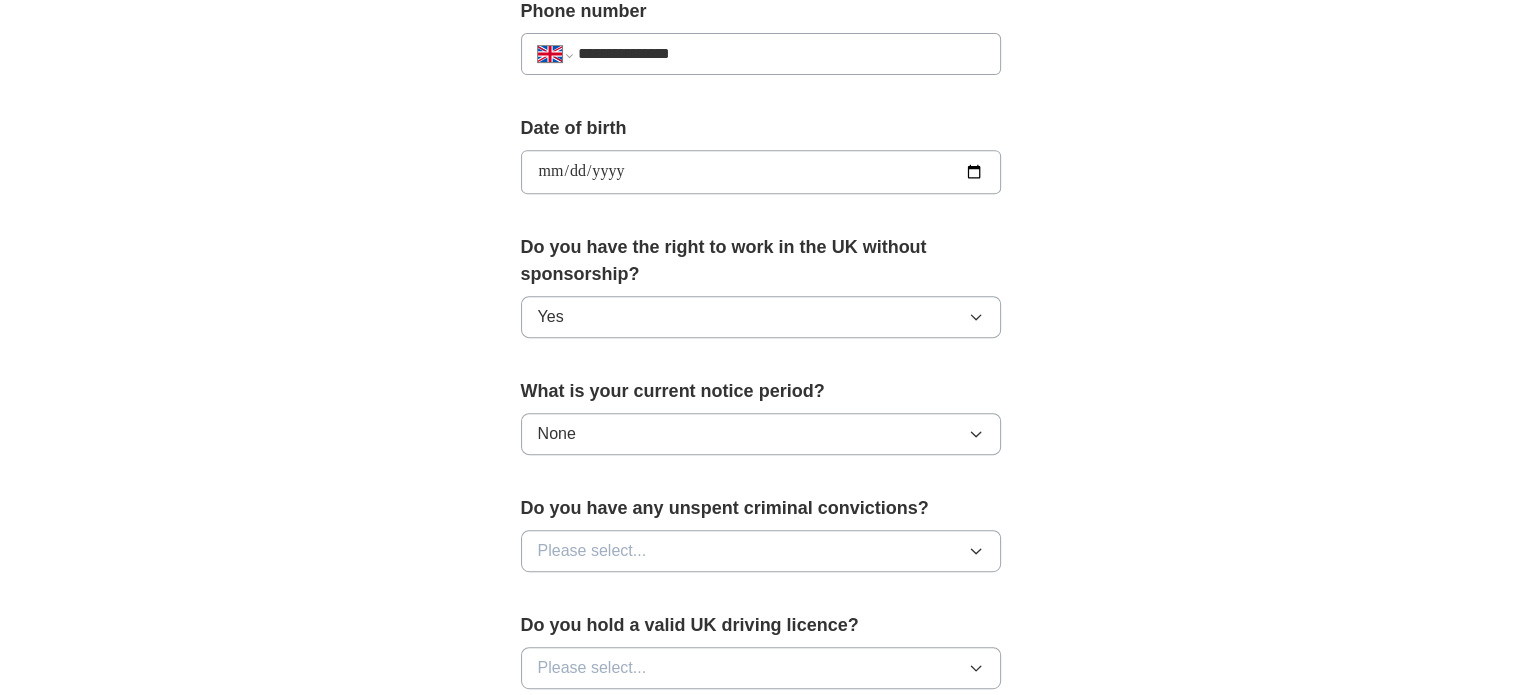 scroll, scrollTop: 832, scrollLeft: 0, axis: vertical 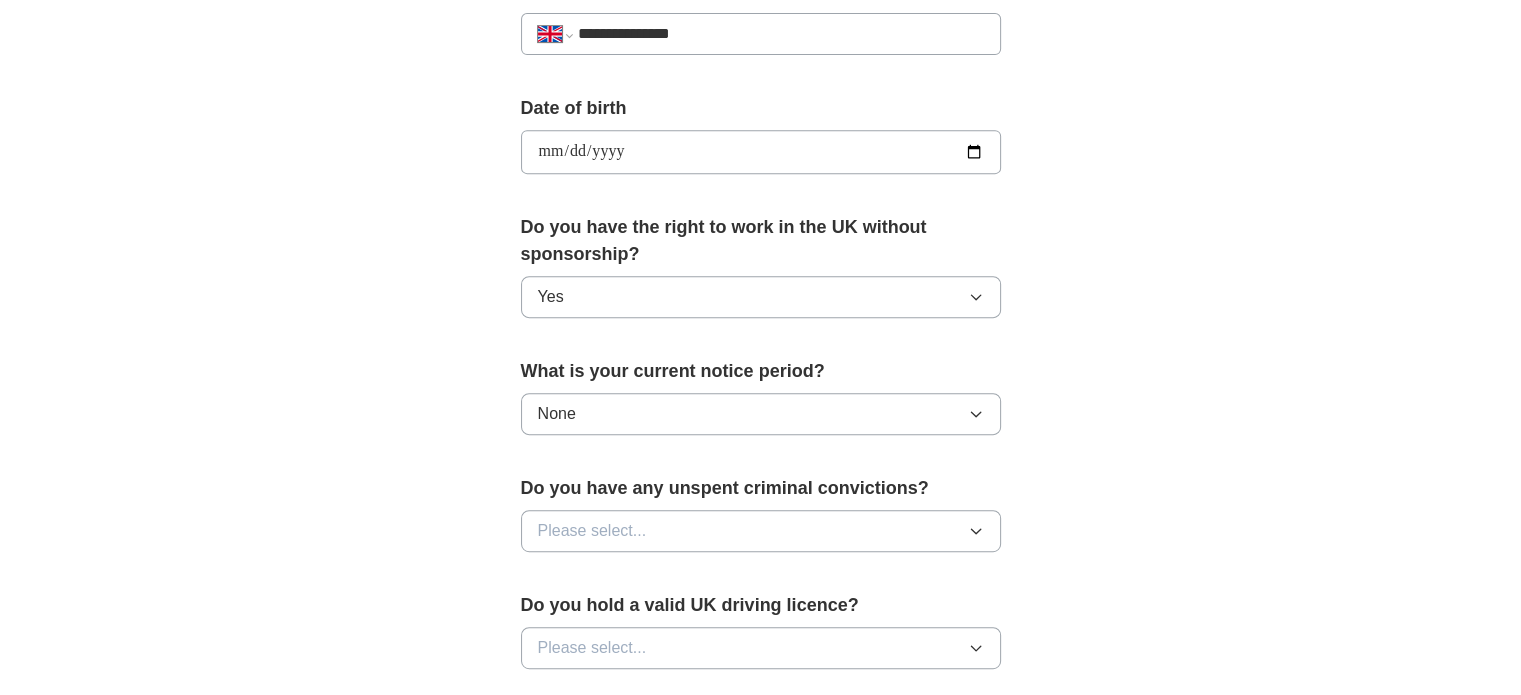 click on "Please select..." at bounding box center (761, 531) 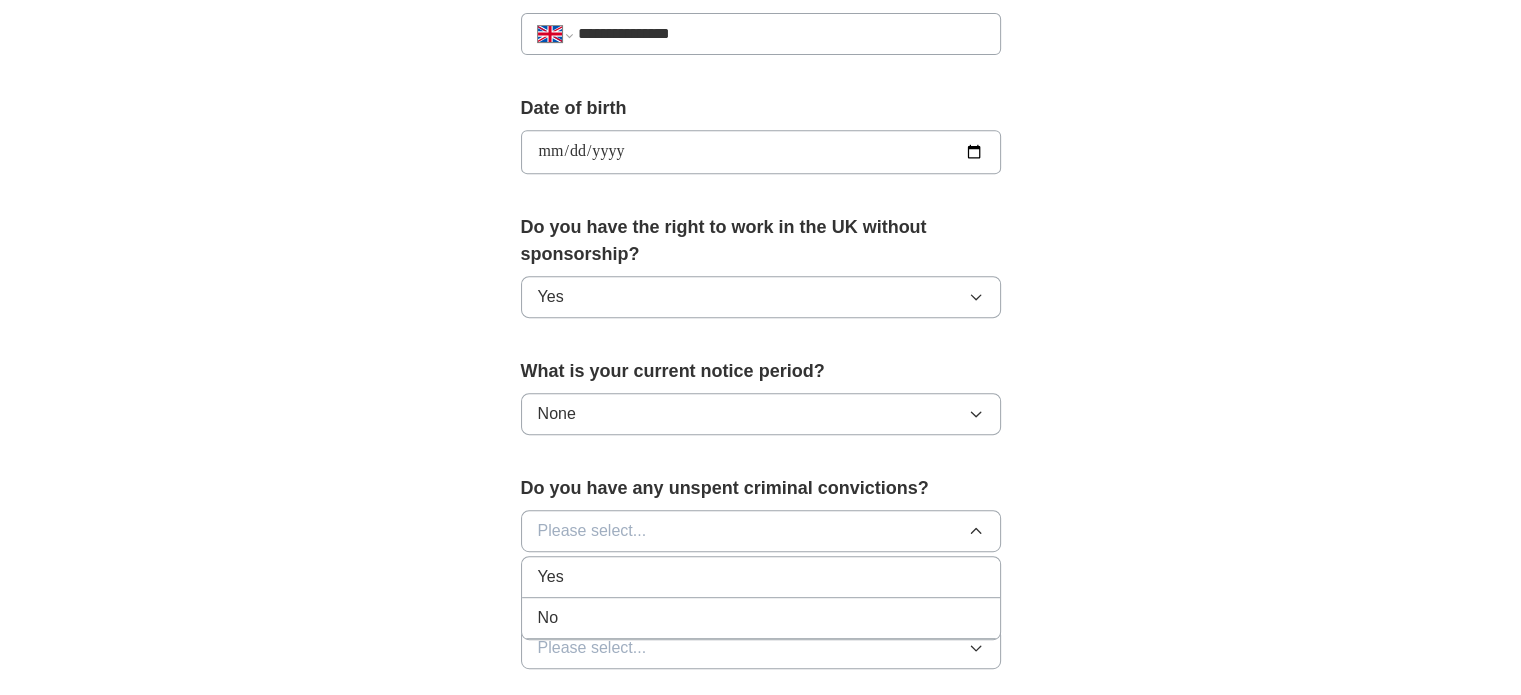 click on "No" at bounding box center [761, 618] 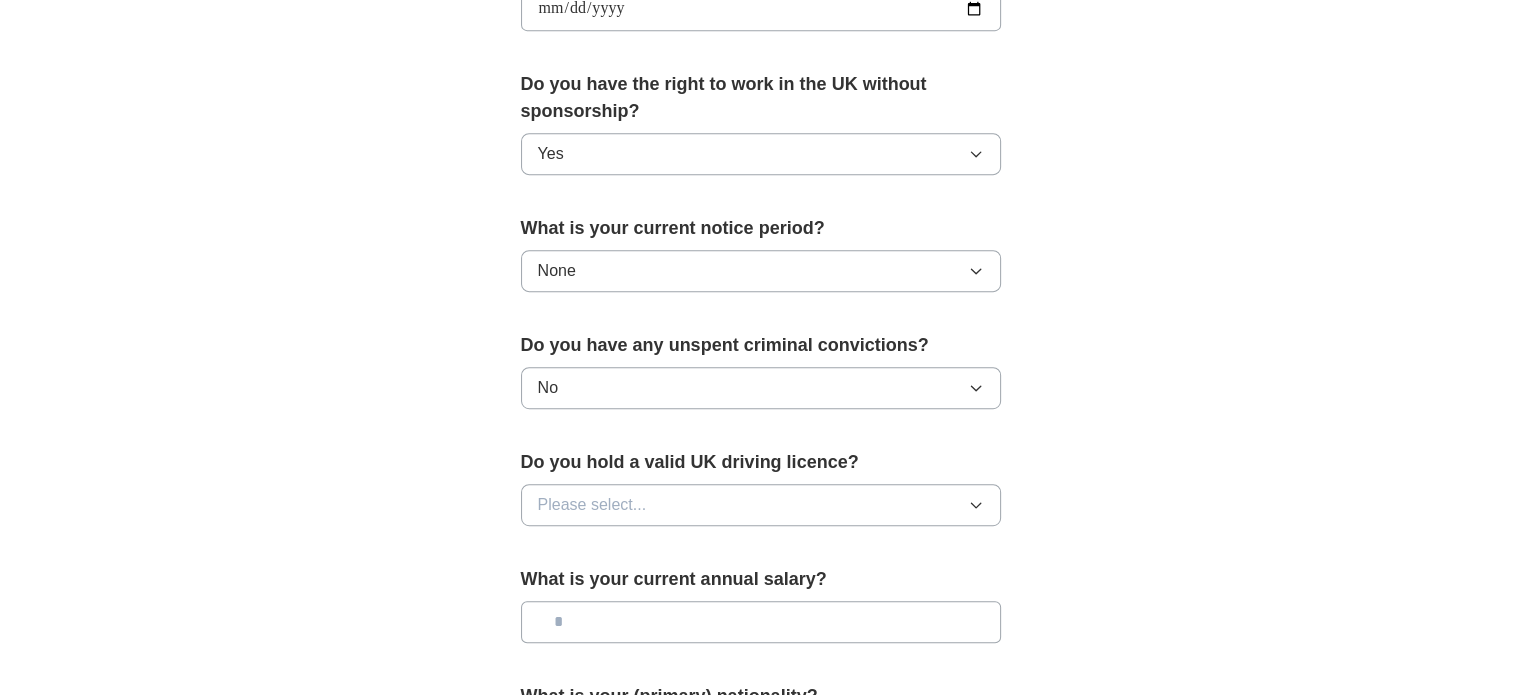 scroll, scrollTop: 976, scrollLeft: 0, axis: vertical 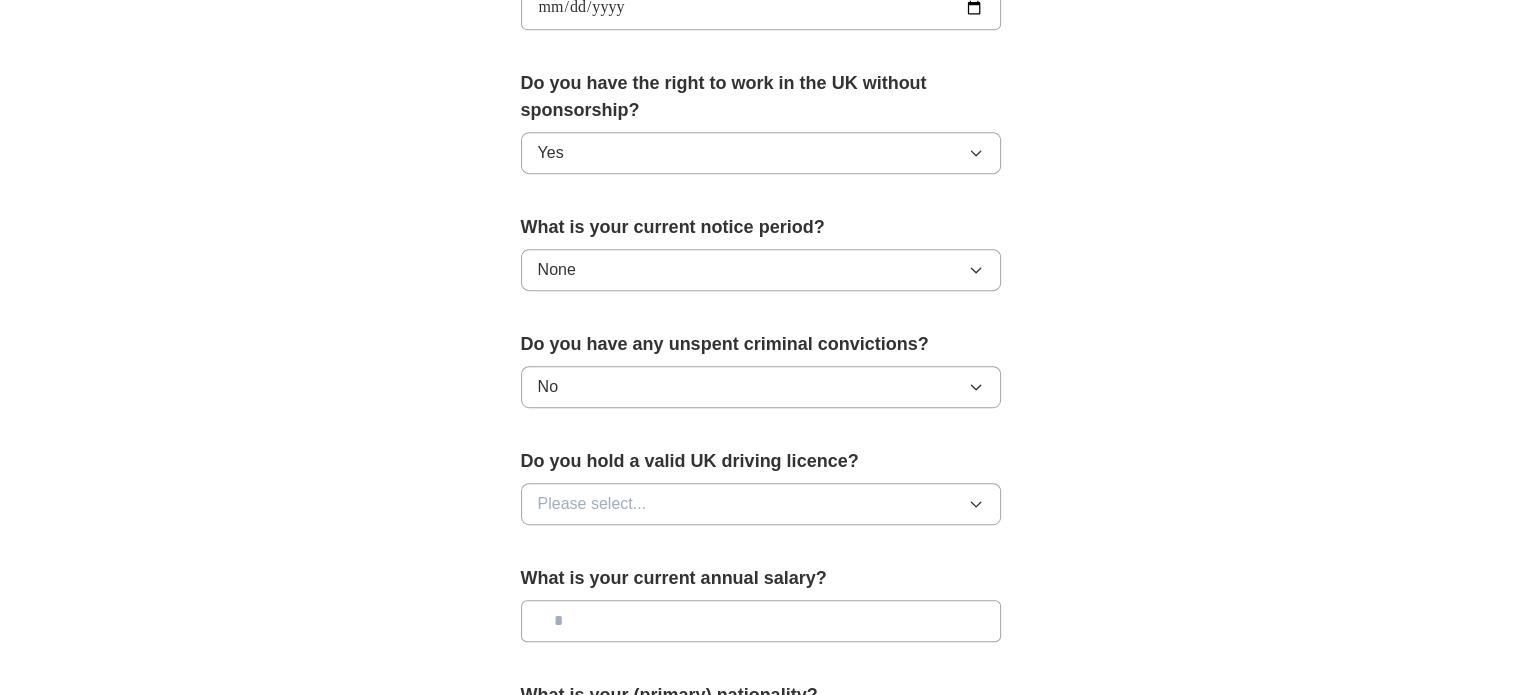 click on "Please select..." at bounding box center (761, 504) 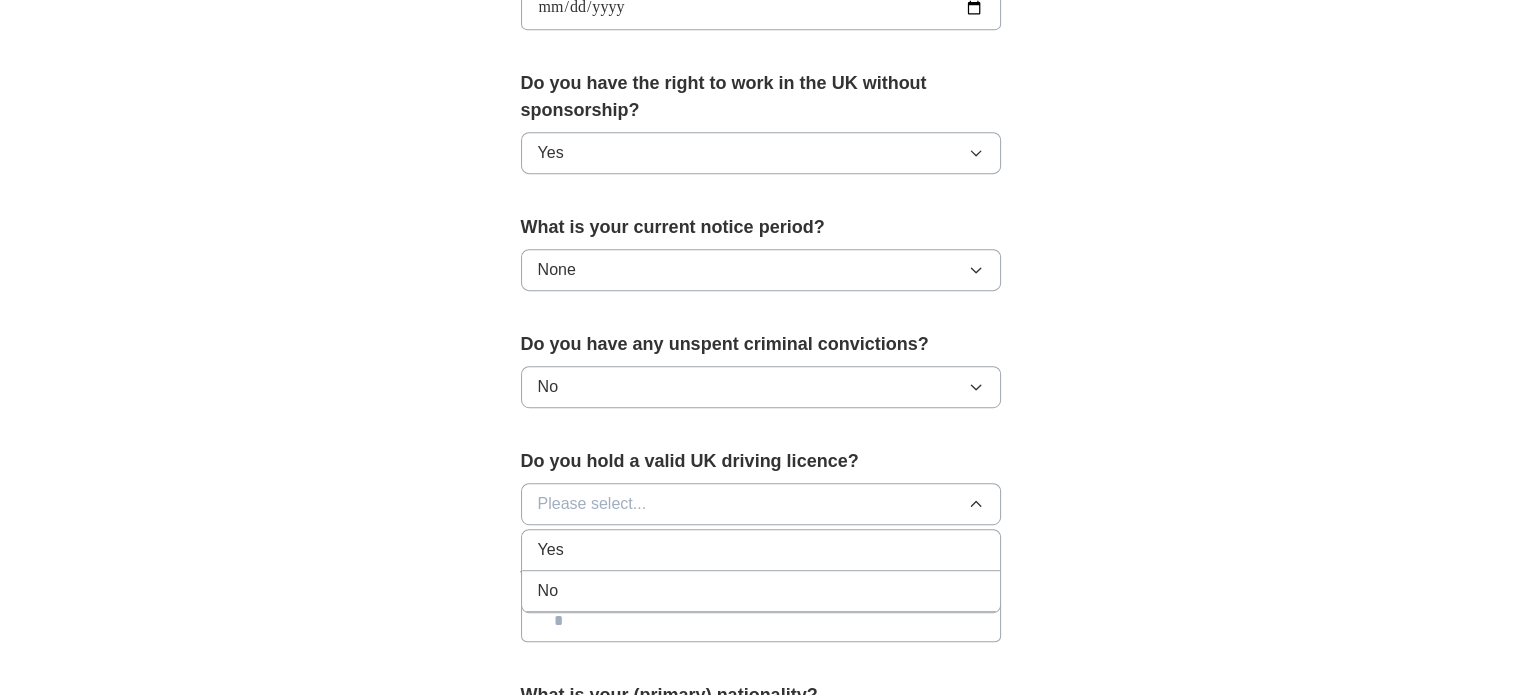 click on "Yes" at bounding box center [761, 550] 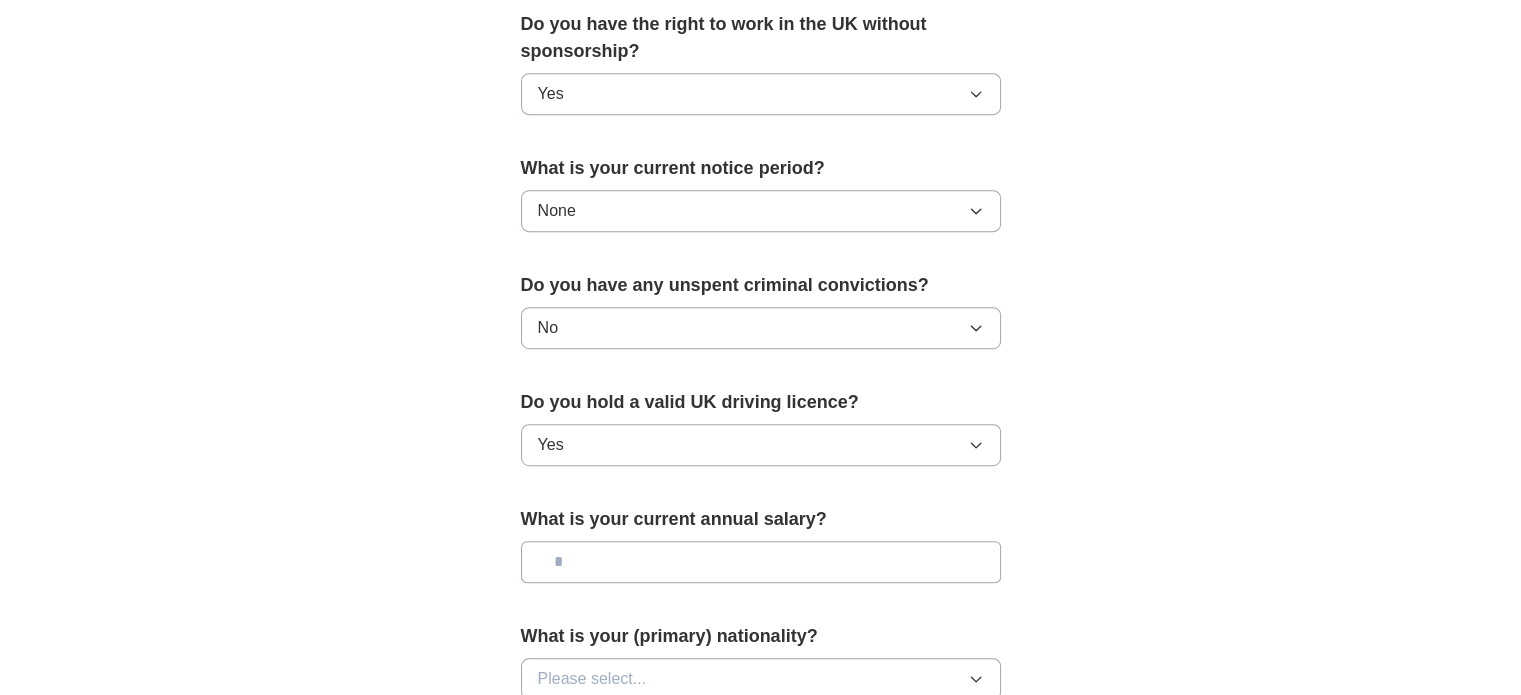 scroll, scrollTop: 1036, scrollLeft: 0, axis: vertical 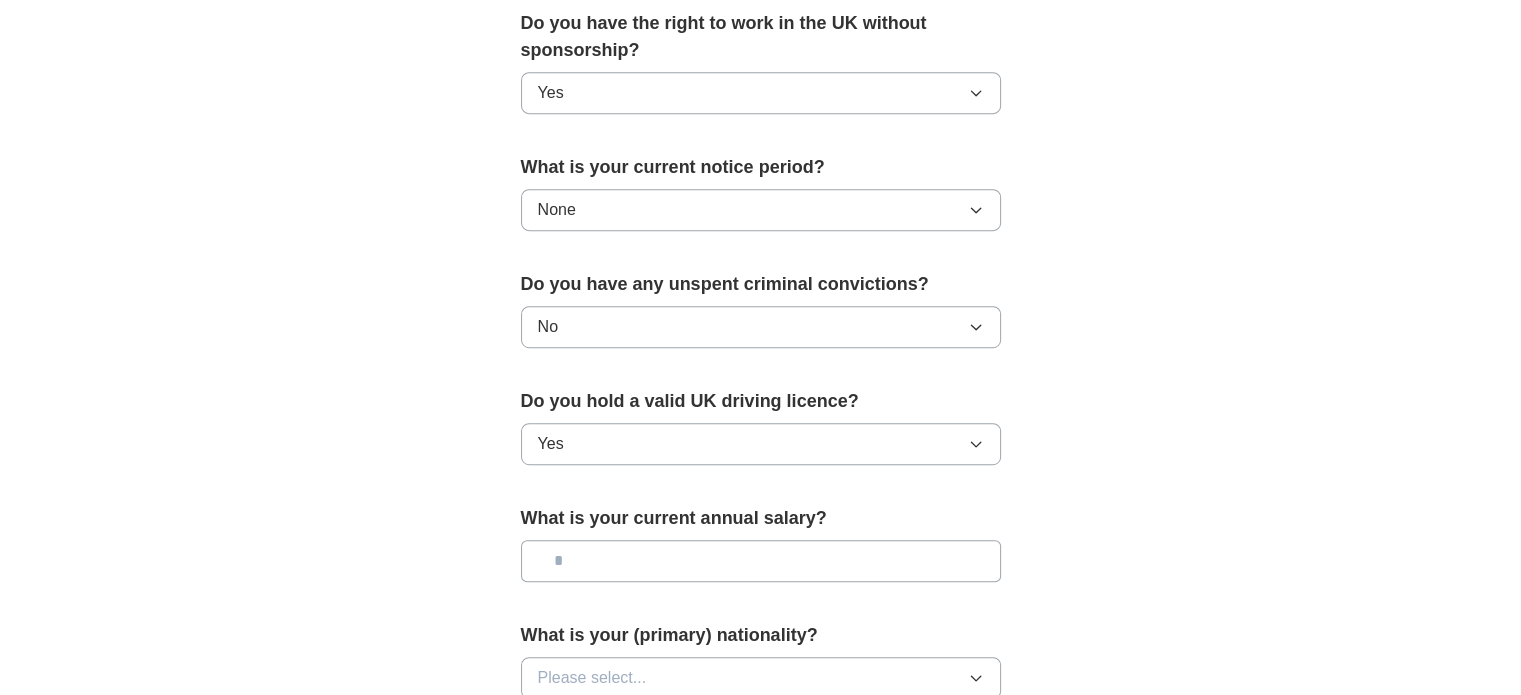 click at bounding box center (761, 561) 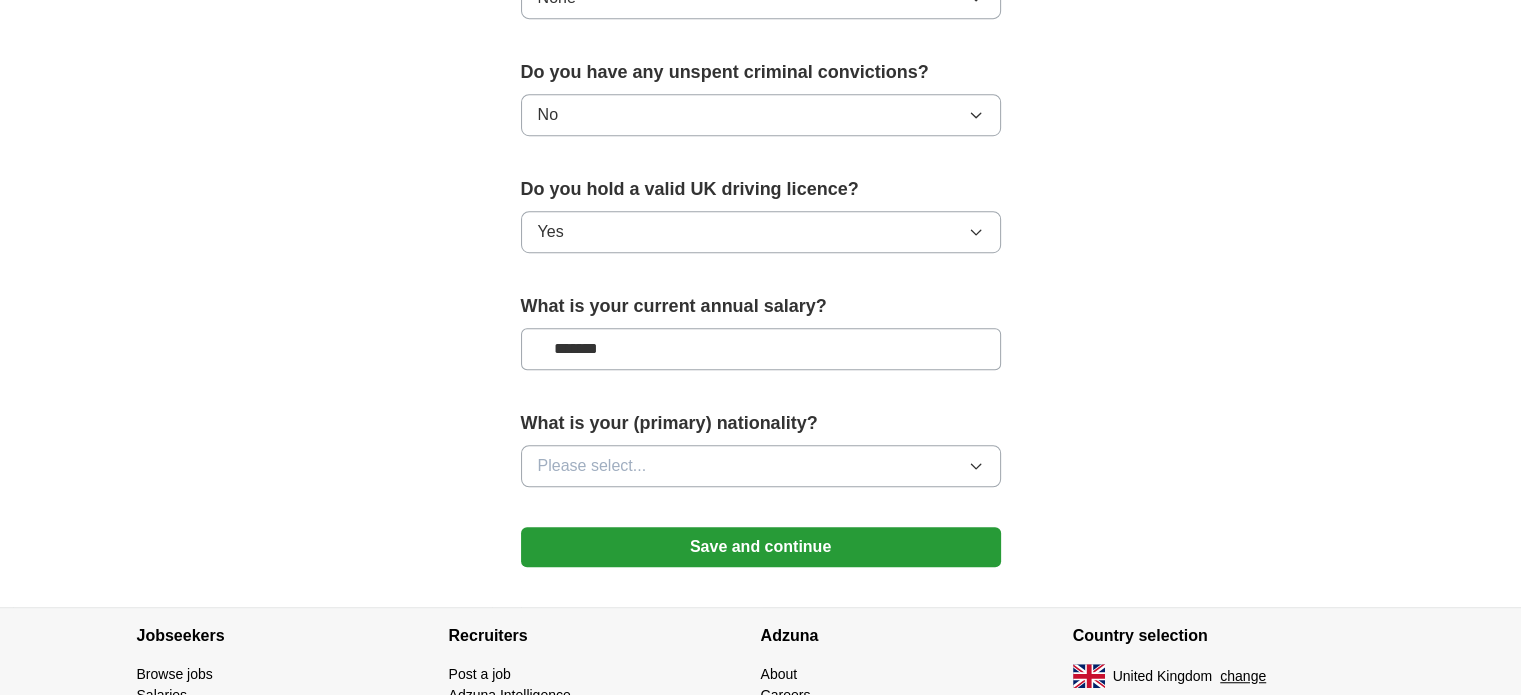 scroll, scrollTop: 1250, scrollLeft: 0, axis: vertical 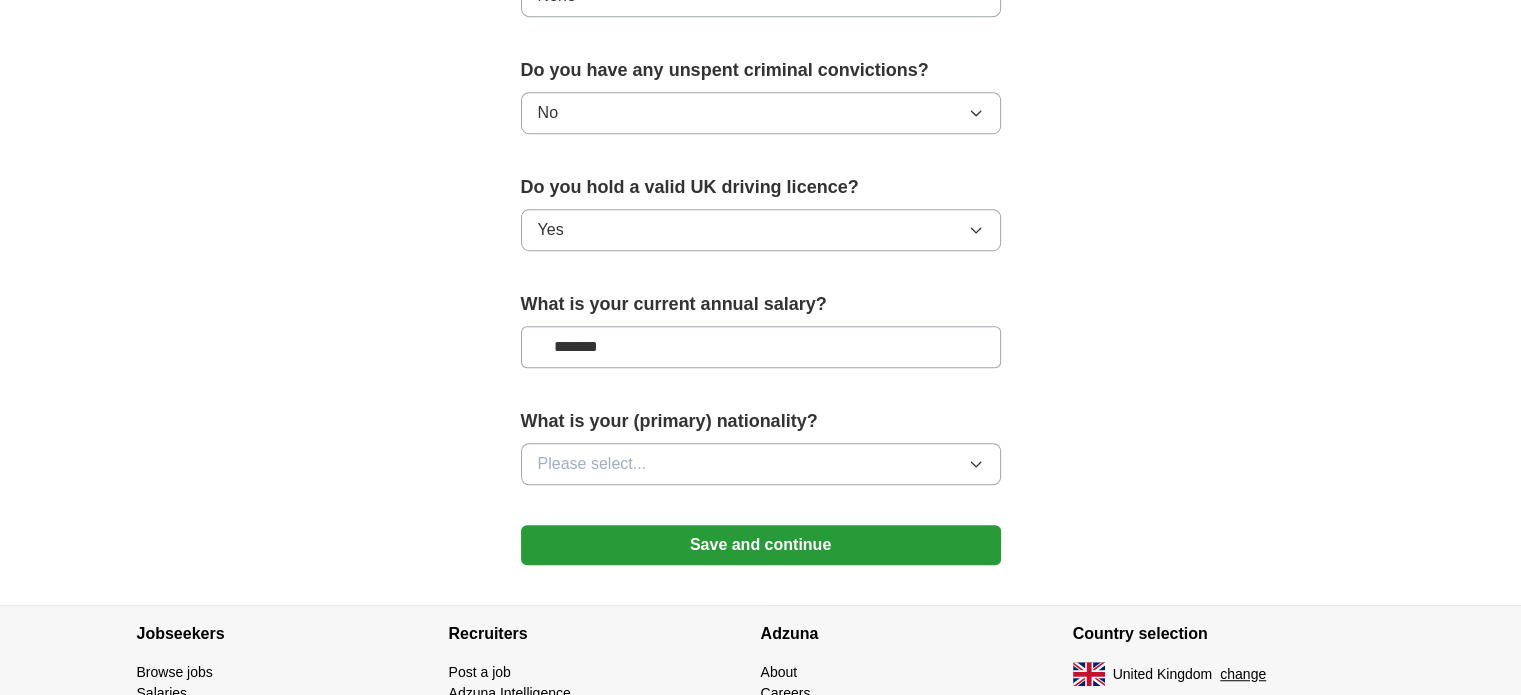 type on "*******" 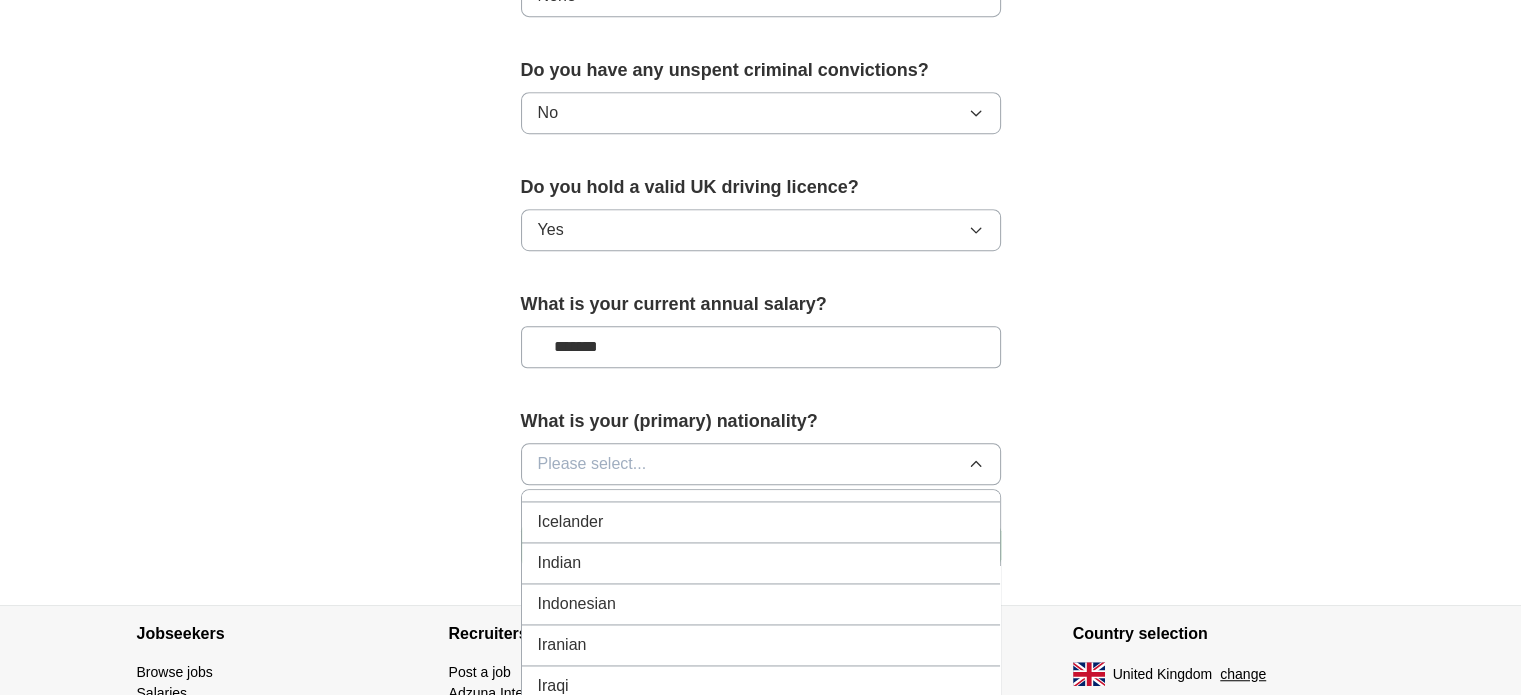 scroll, scrollTop: 3228, scrollLeft: 0, axis: vertical 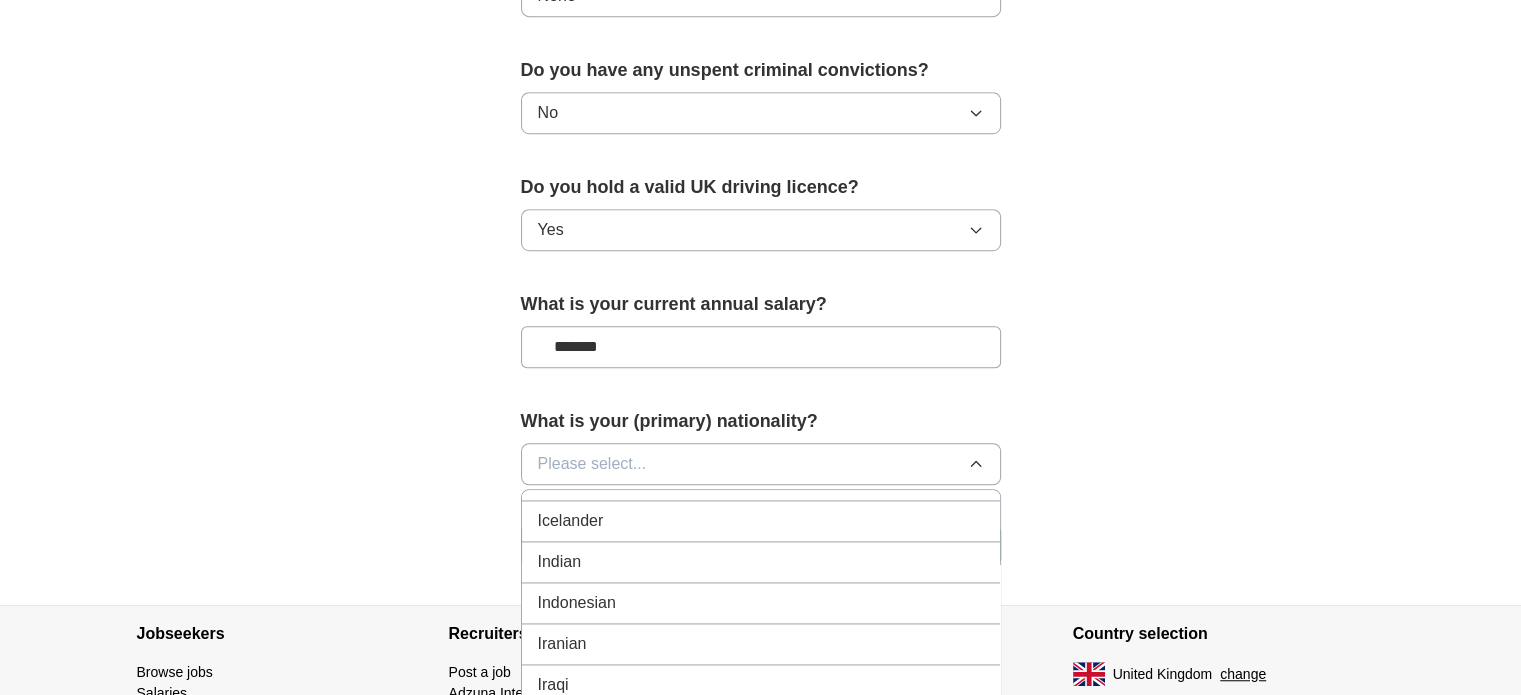click on "Indian" at bounding box center [761, 562] 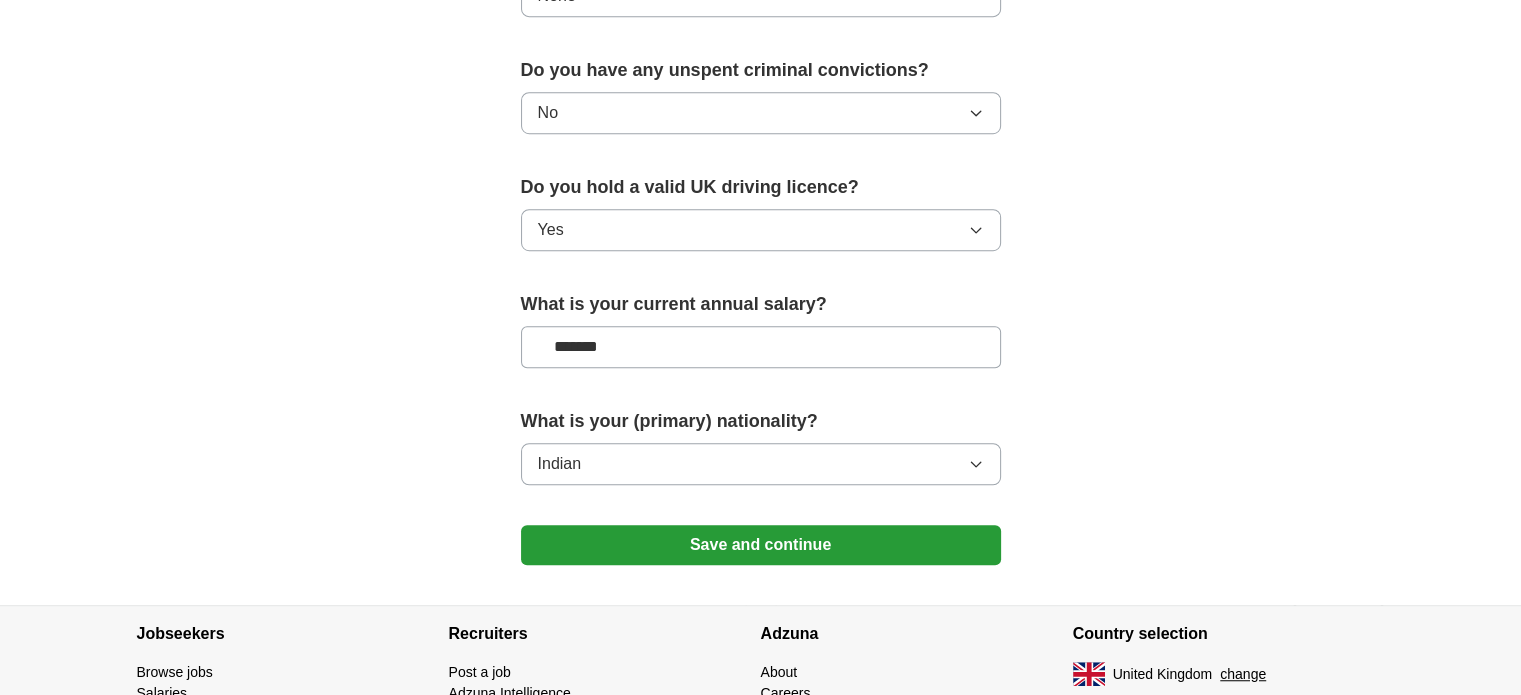 click on "Save and continue" at bounding box center [761, 545] 